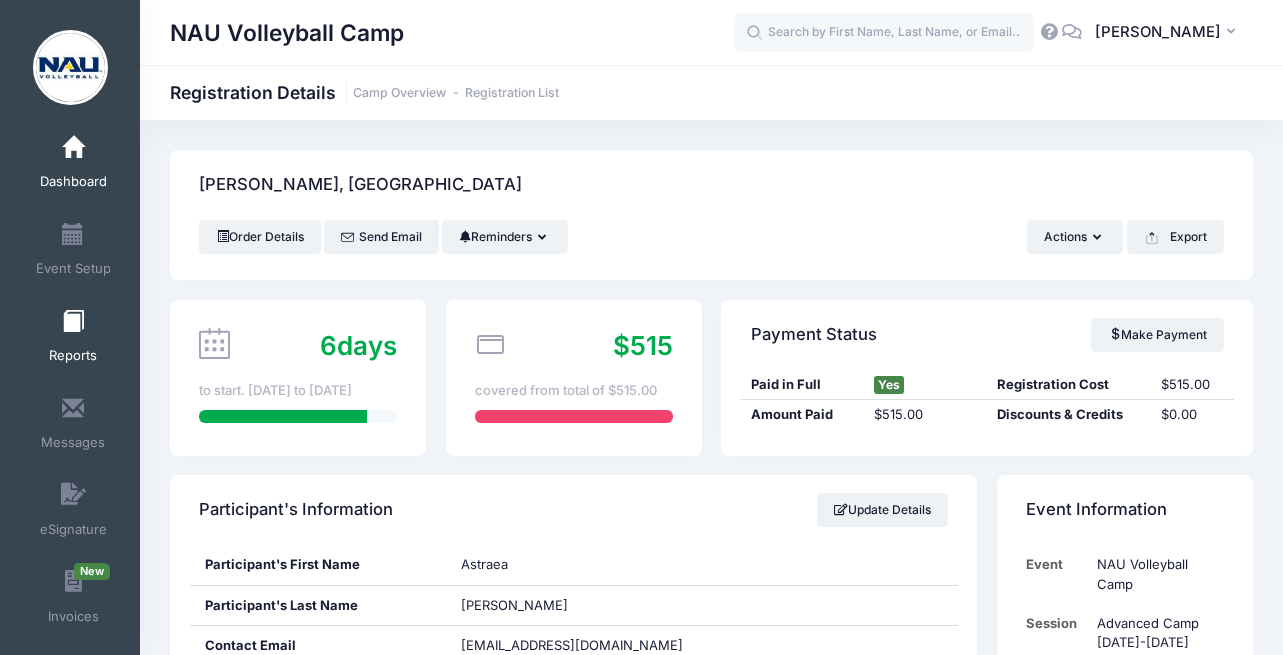 scroll, scrollTop: 1646, scrollLeft: 0, axis: vertical 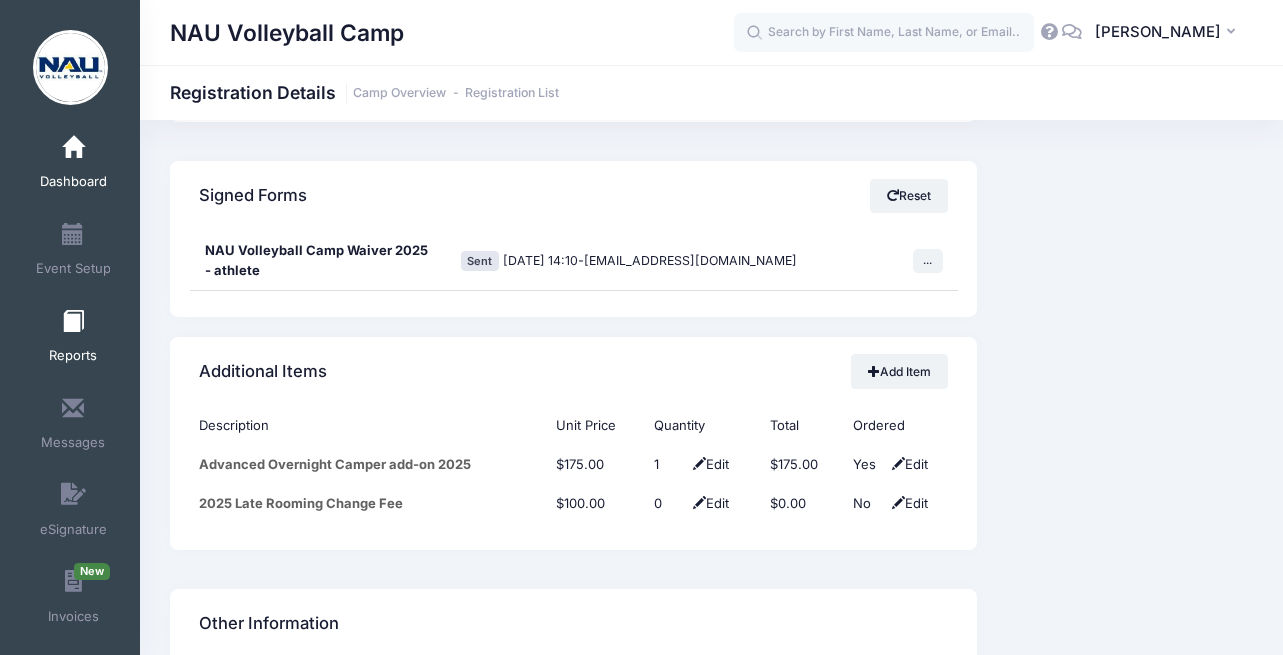 click on "Reports" at bounding box center (73, 339) 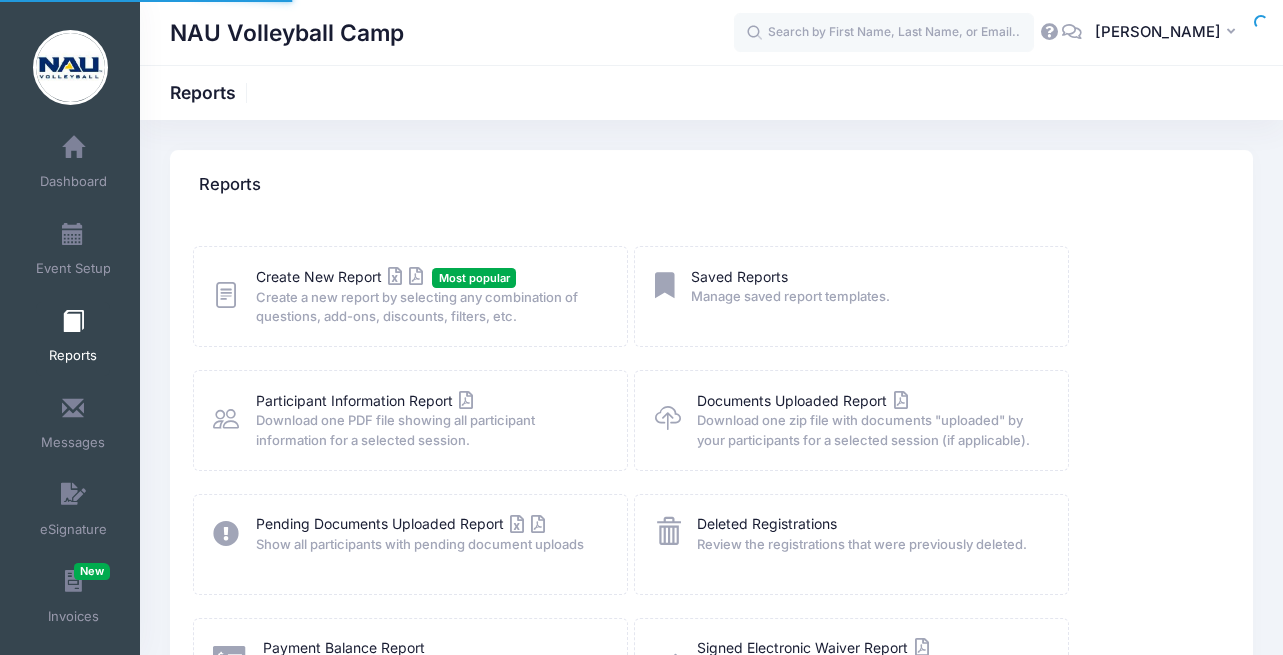 scroll, scrollTop: 0, scrollLeft: 0, axis: both 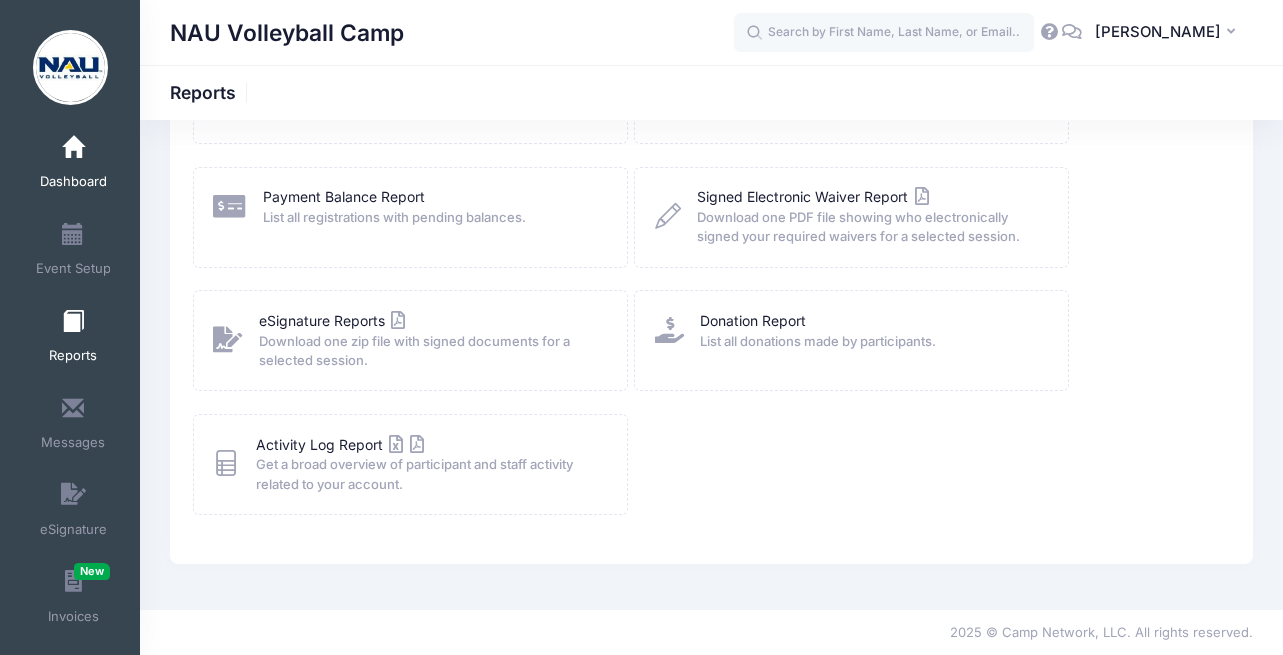 click on "Dashboard" at bounding box center (73, 182) 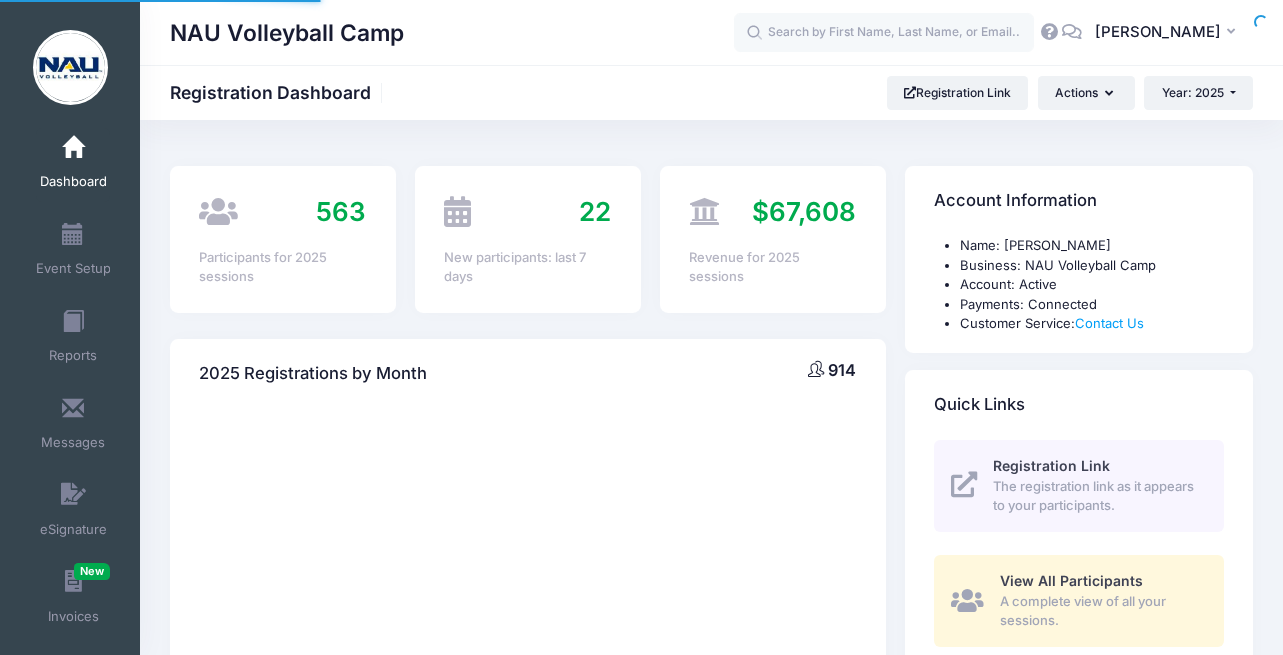 scroll, scrollTop: 0, scrollLeft: 0, axis: both 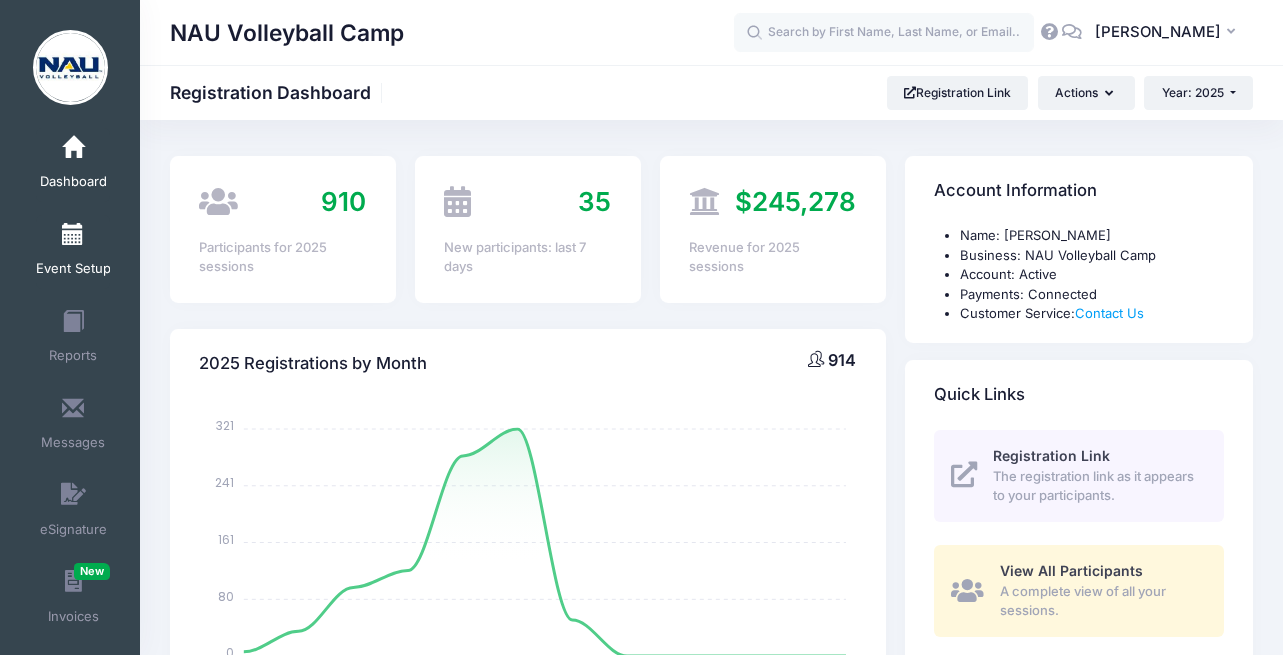 click at bounding box center (73, 235) 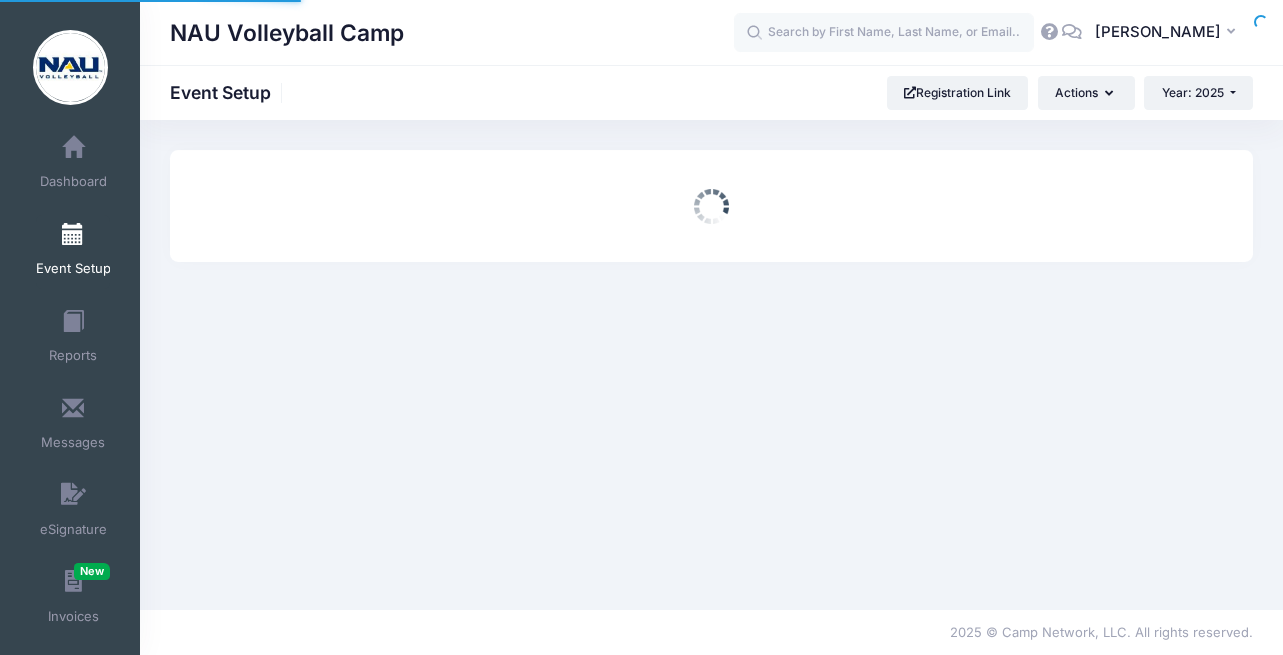 scroll, scrollTop: 8, scrollLeft: 0, axis: vertical 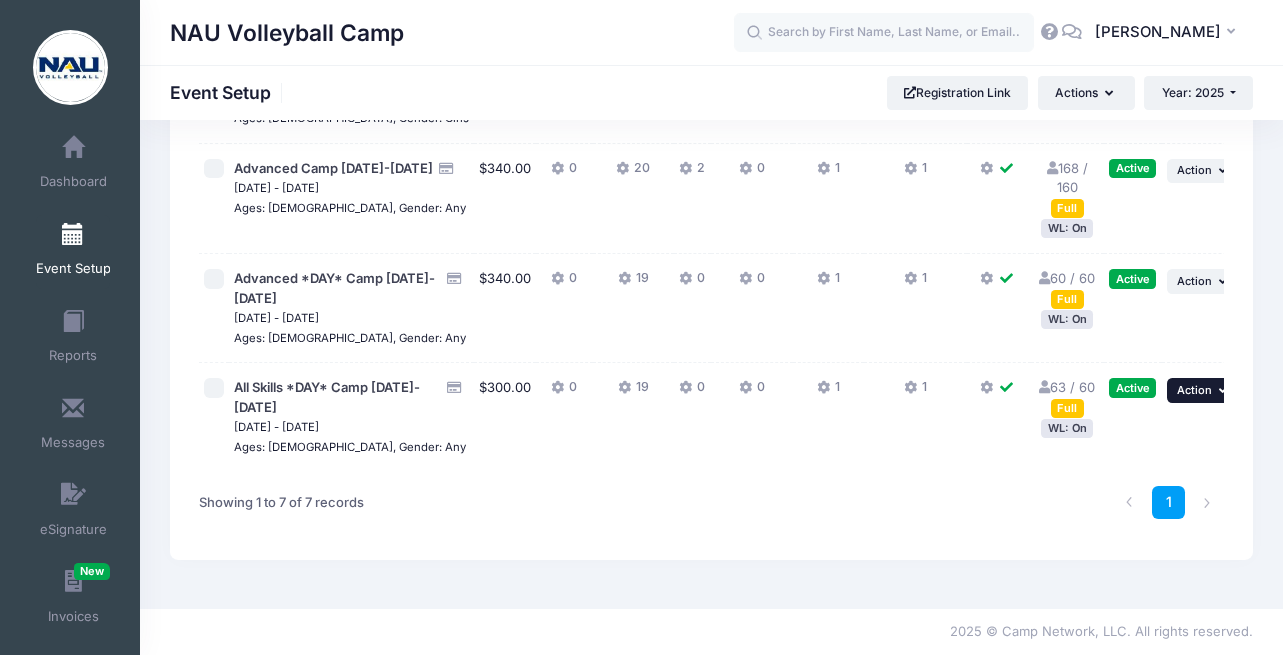 click on "Action" at bounding box center [1194, 390] 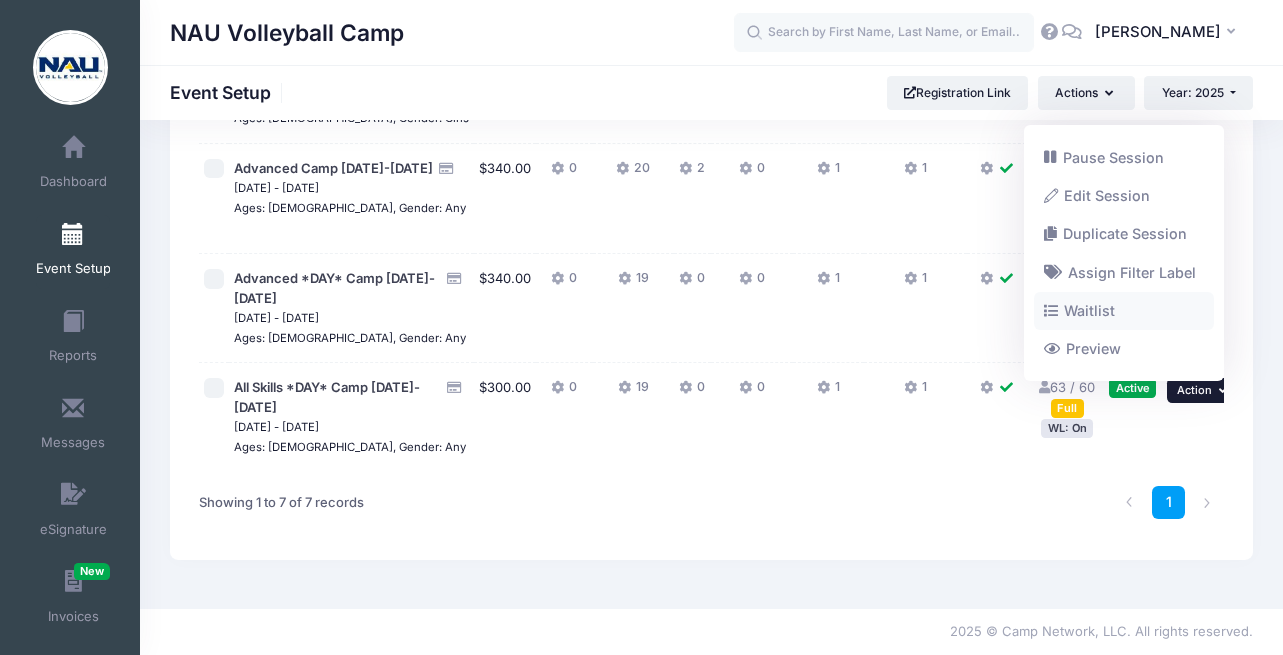 click on "Waitlist" at bounding box center [1124, 310] 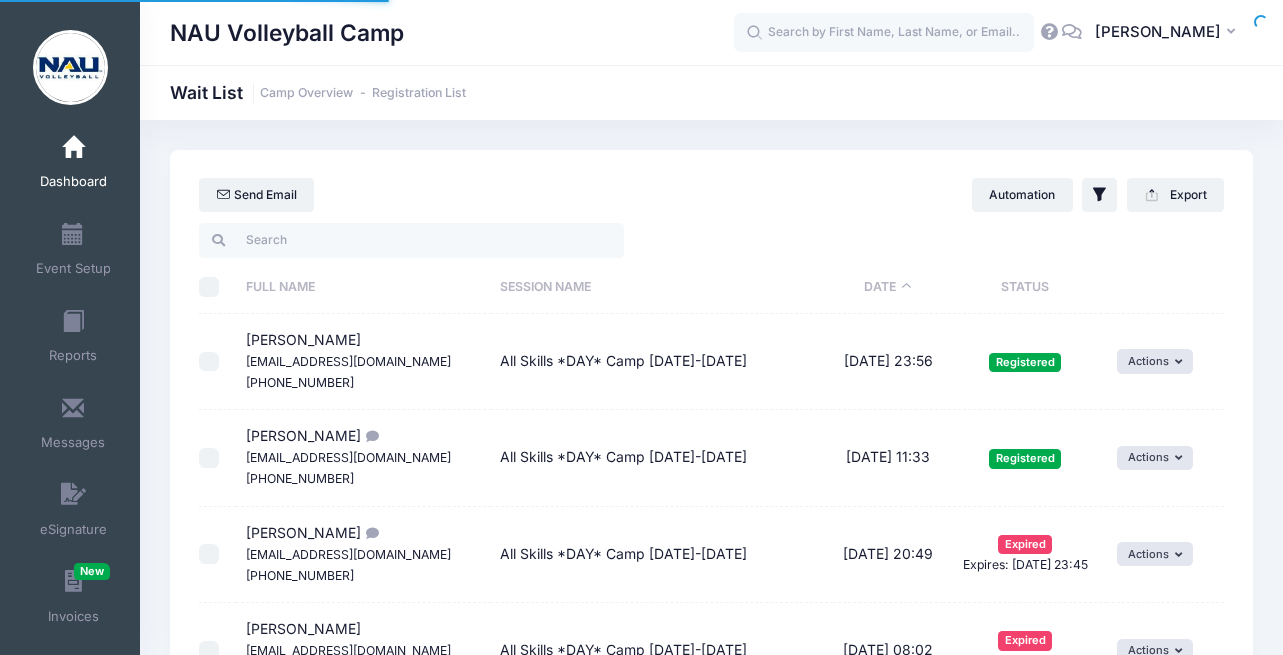 select on "50" 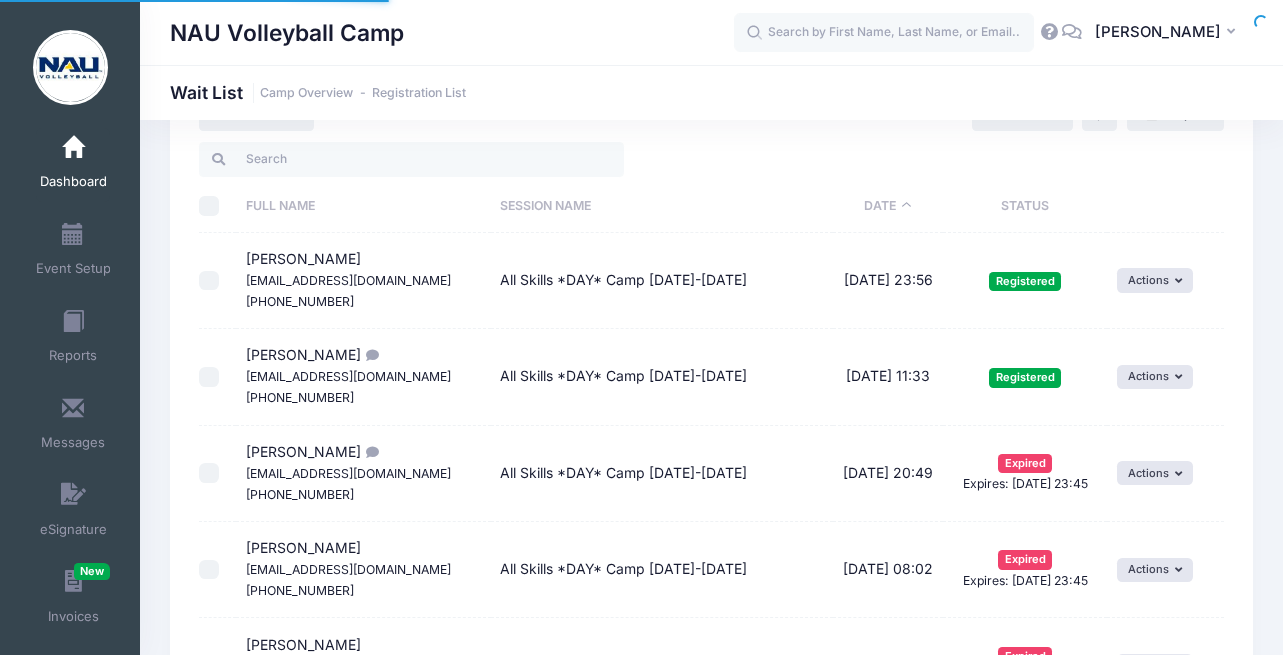 scroll, scrollTop: 0, scrollLeft: 0, axis: both 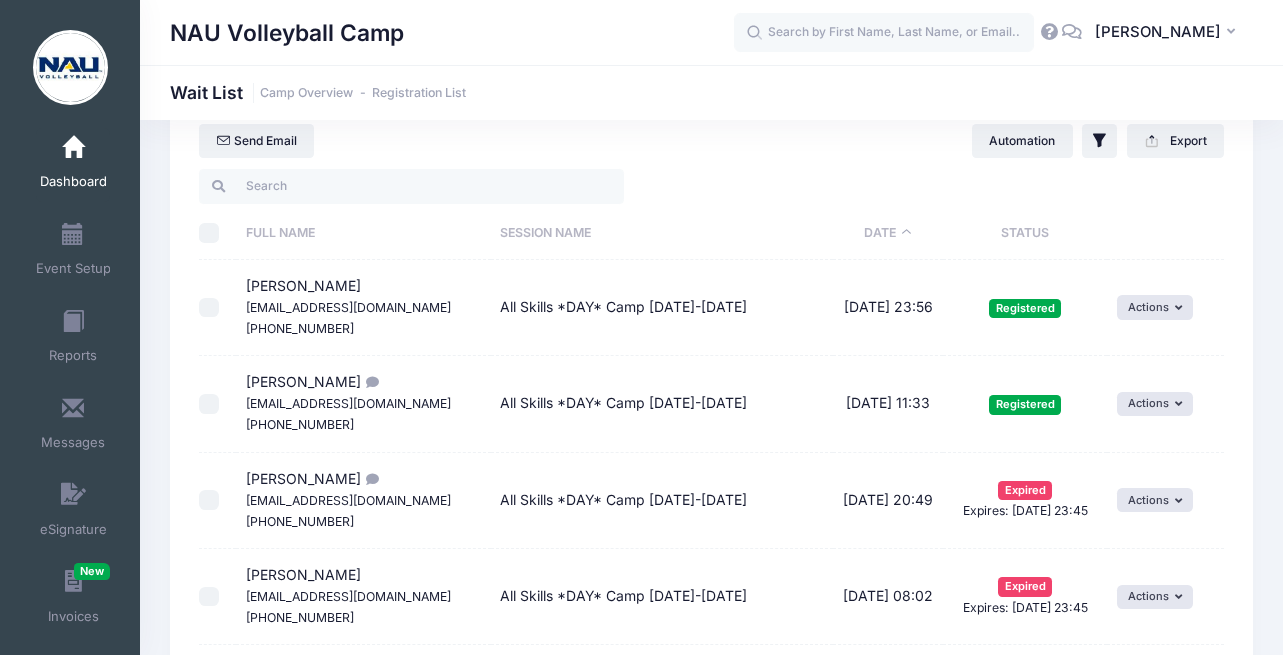 click at bounding box center [73, 148] 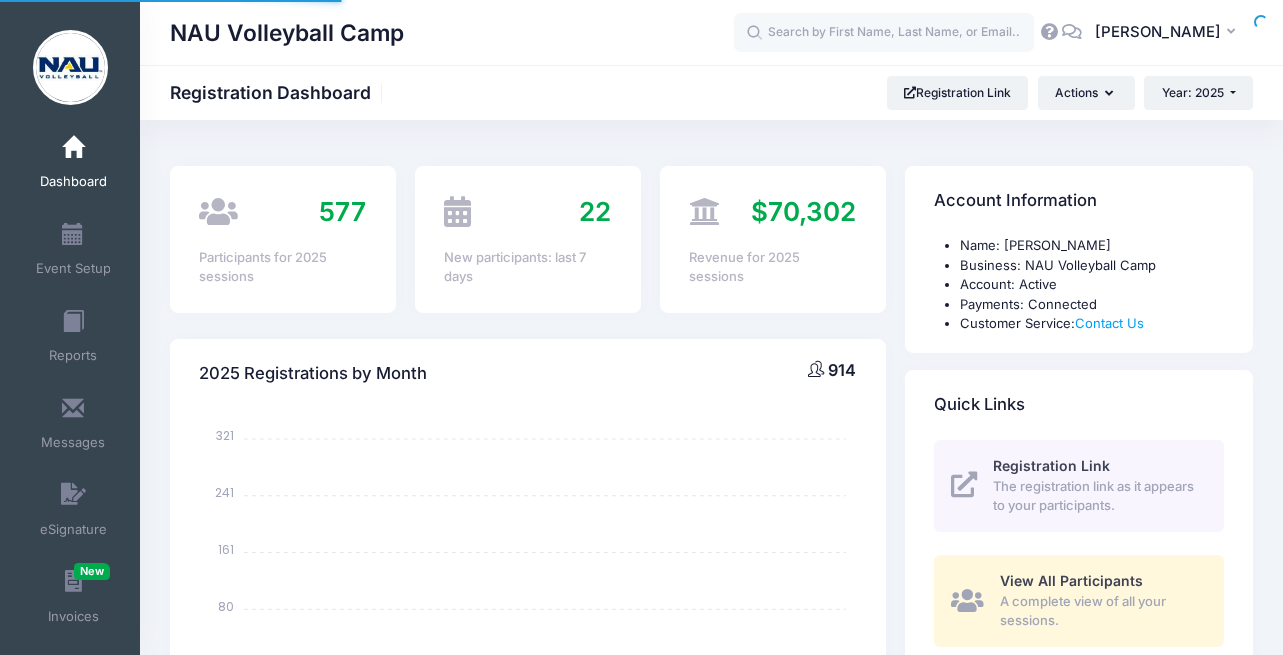 scroll, scrollTop: 0, scrollLeft: 0, axis: both 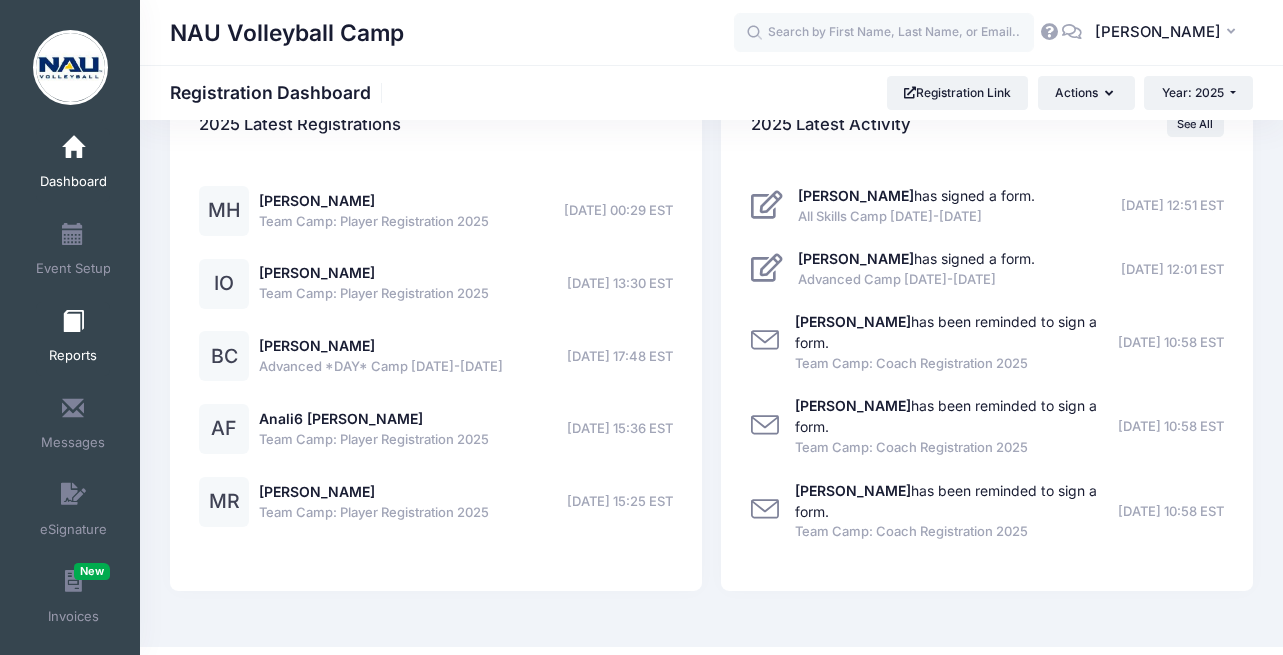 click on "Reports" at bounding box center (73, 356) 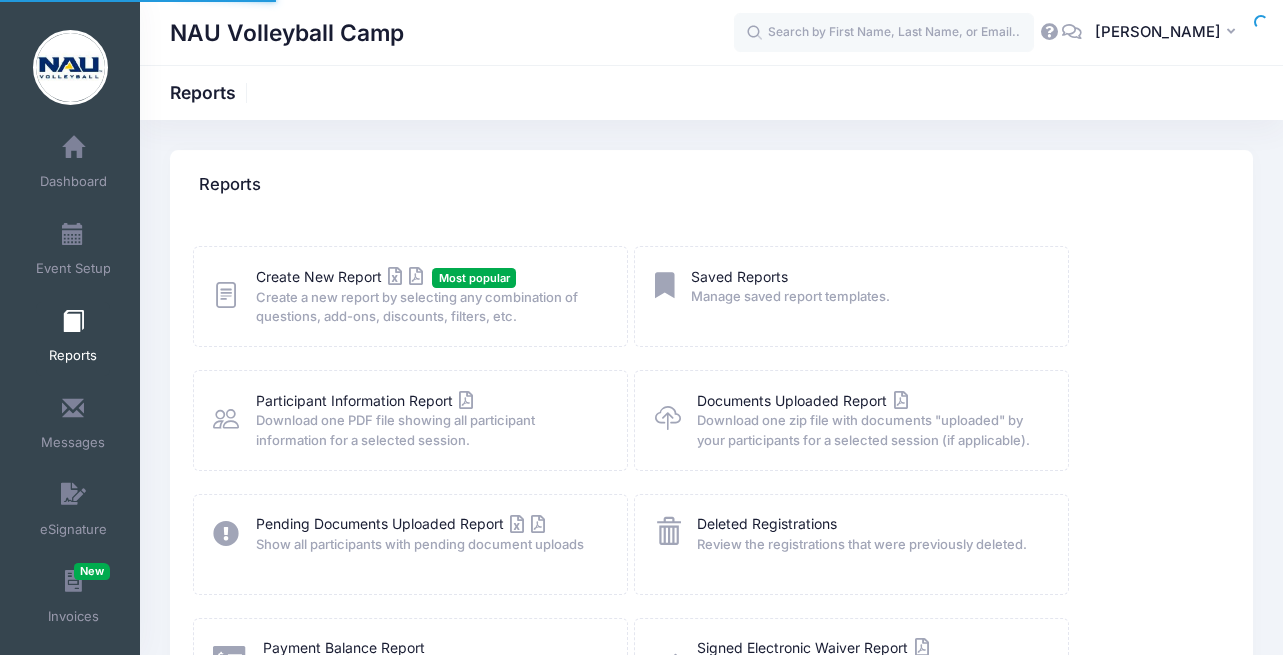 scroll, scrollTop: 0, scrollLeft: 0, axis: both 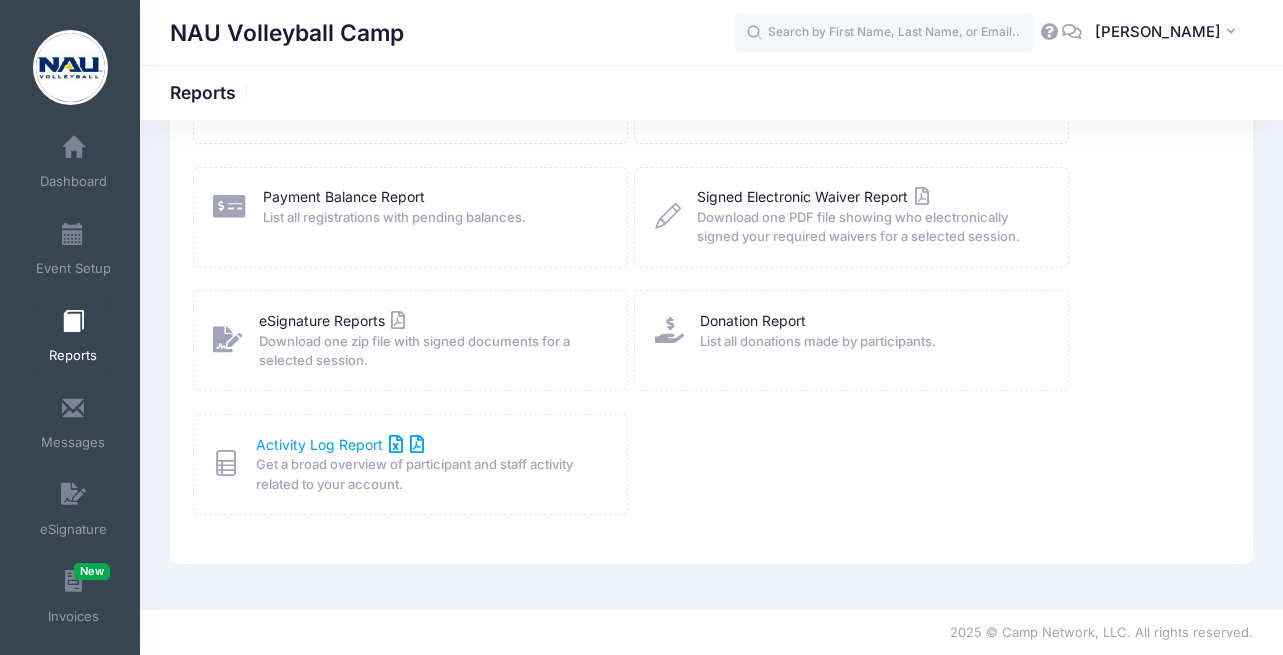 click on "Activity Log Report" at bounding box center [340, 444] 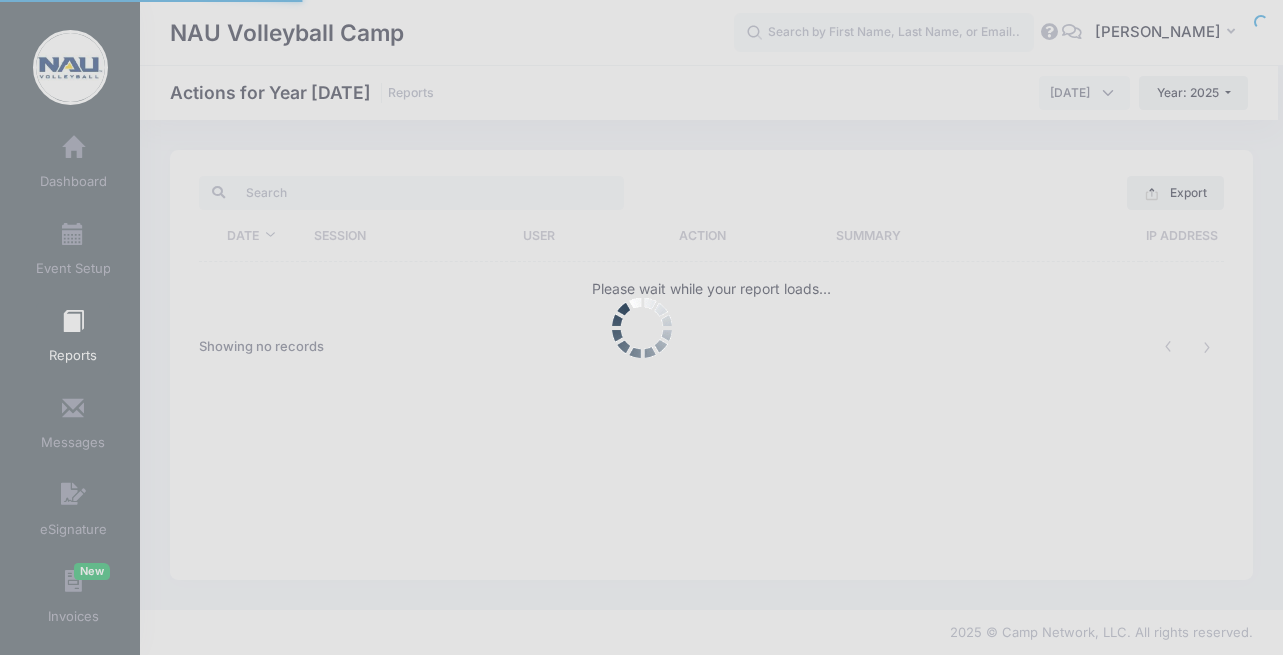 scroll, scrollTop: 0, scrollLeft: 0, axis: both 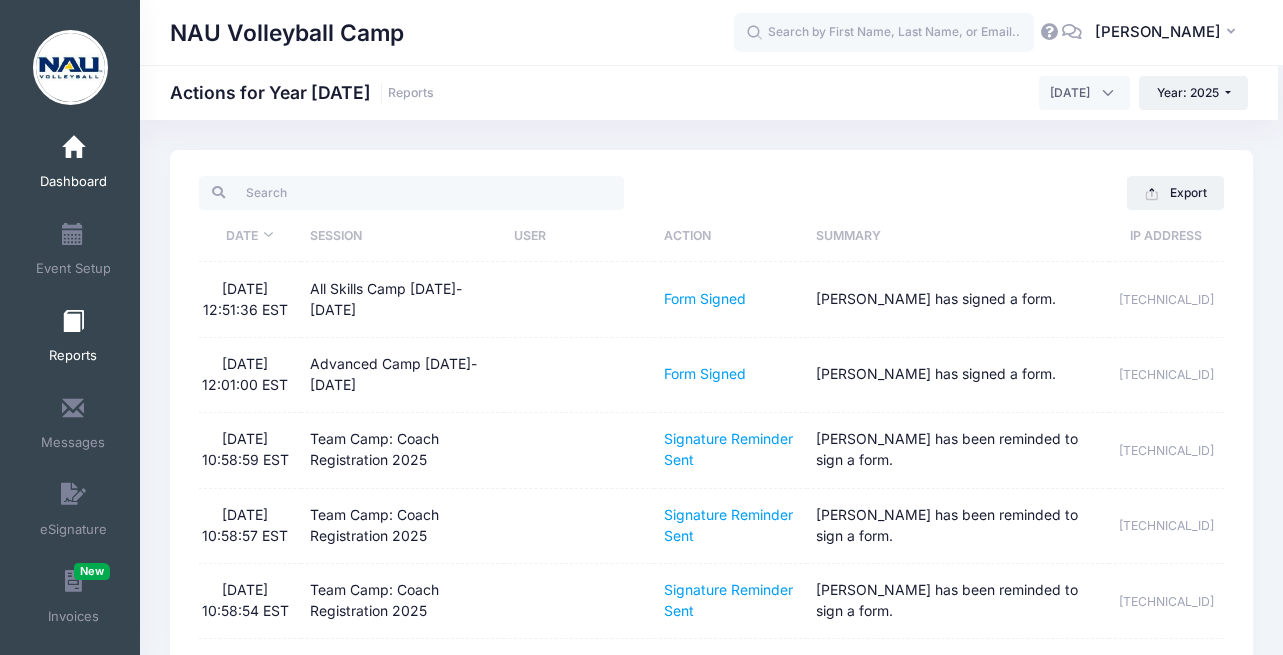 click at bounding box center (73, 148) 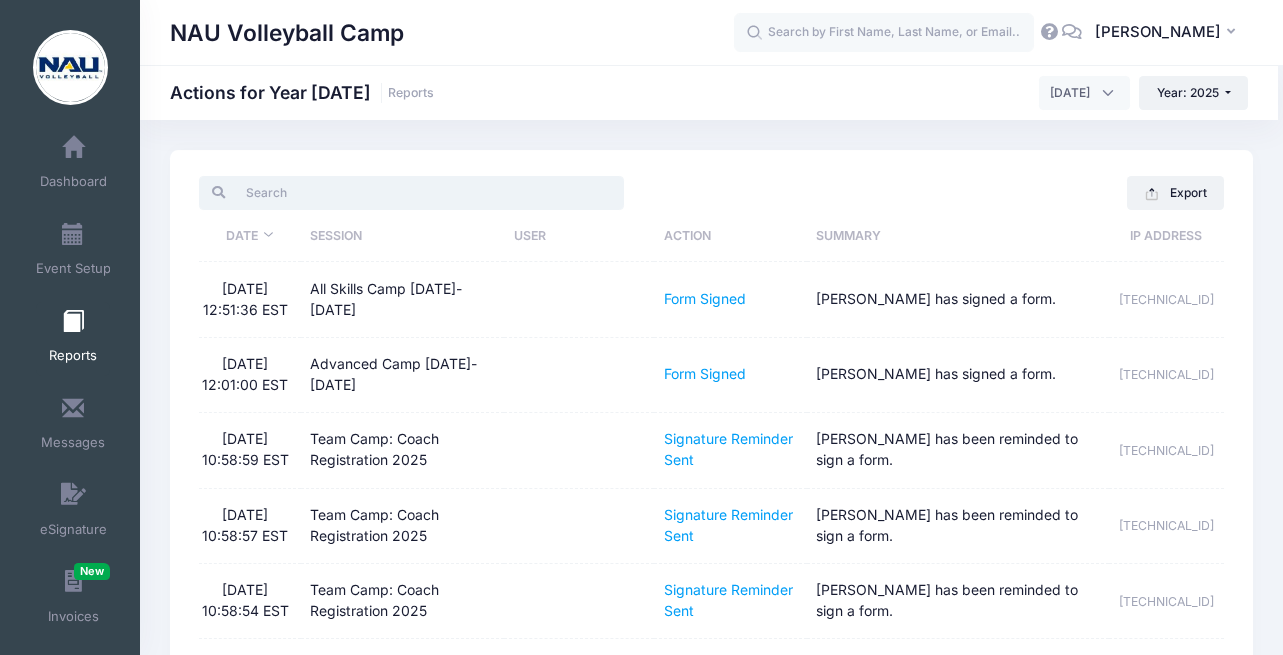 click at bounding box center [411, 193] 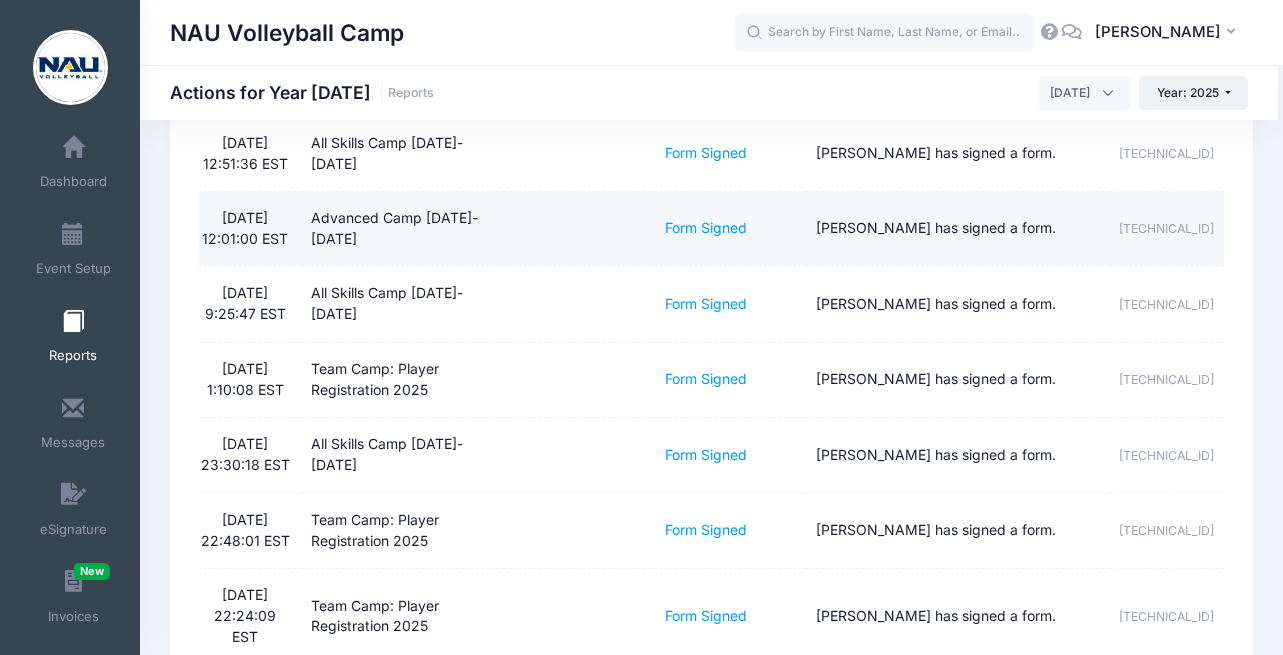 scroll, scrollTop: 152, scrollLeft: 0, axis: vertical 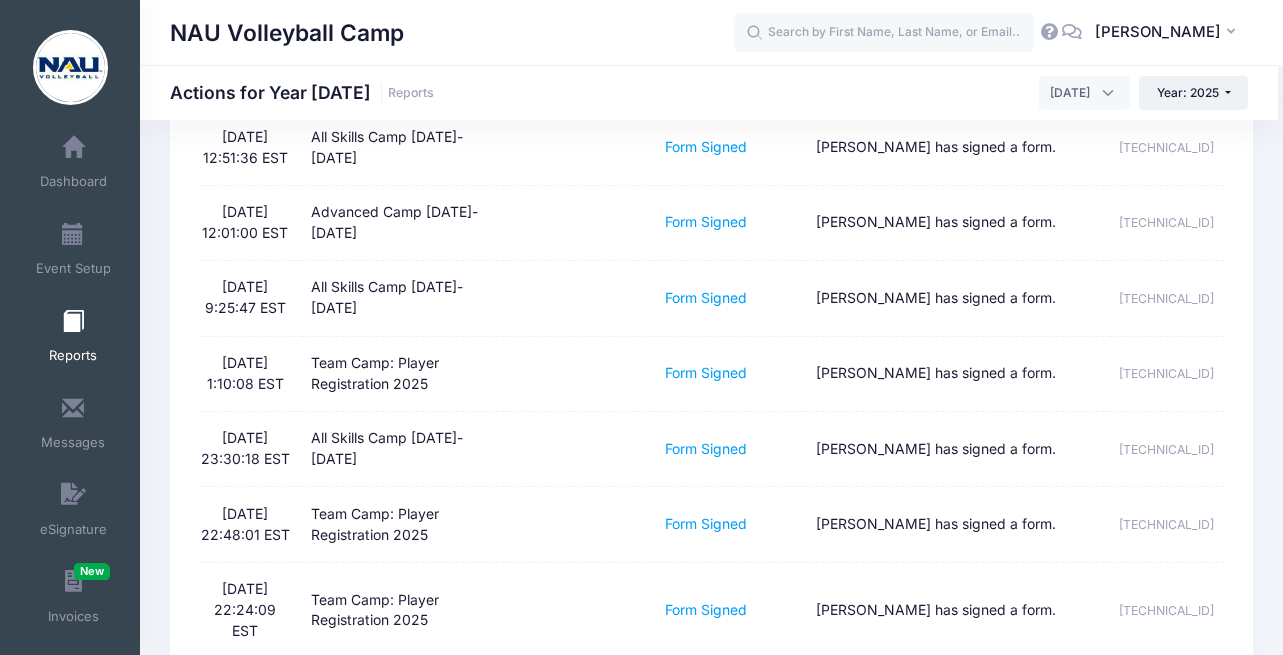 type on "form signed" 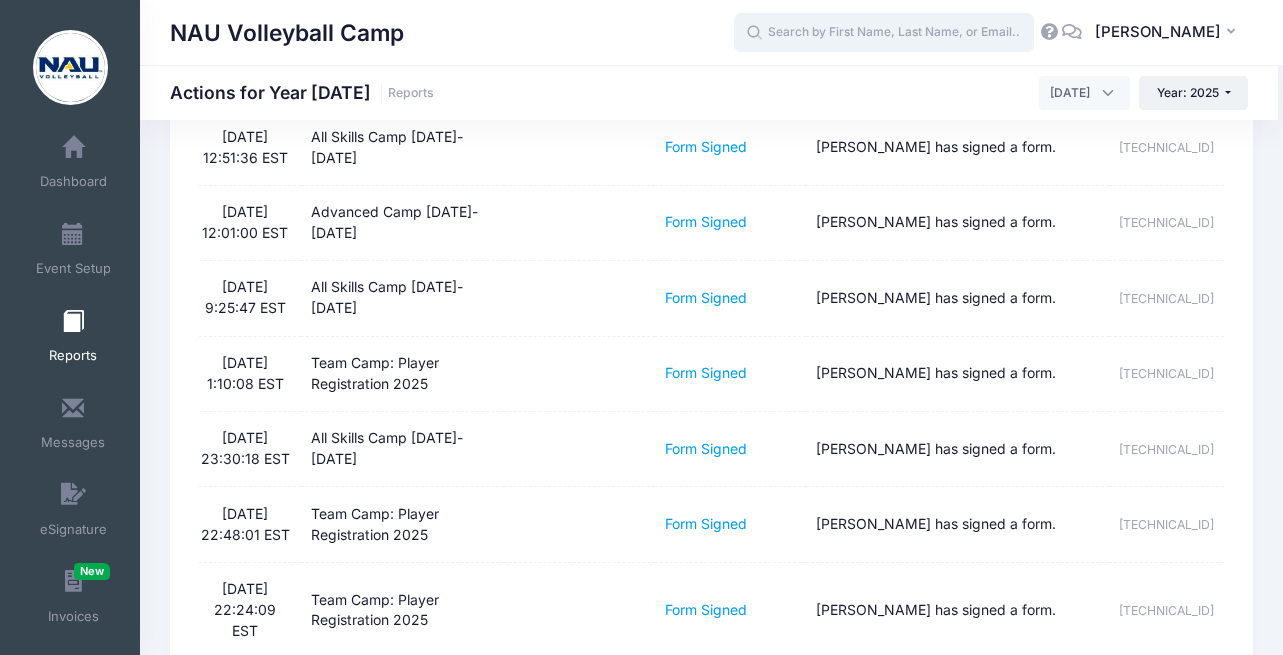 click at bounding box center [884, 33] 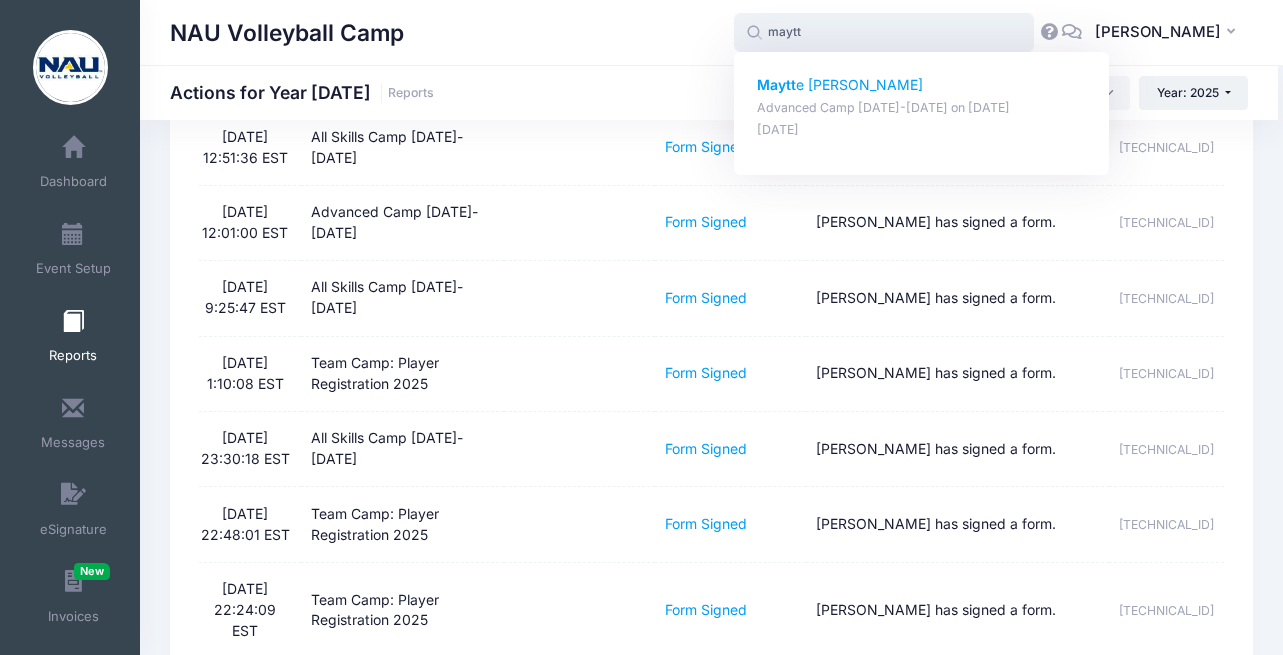 click on "Maytt e Garcia" at bounding box center [922, 85] 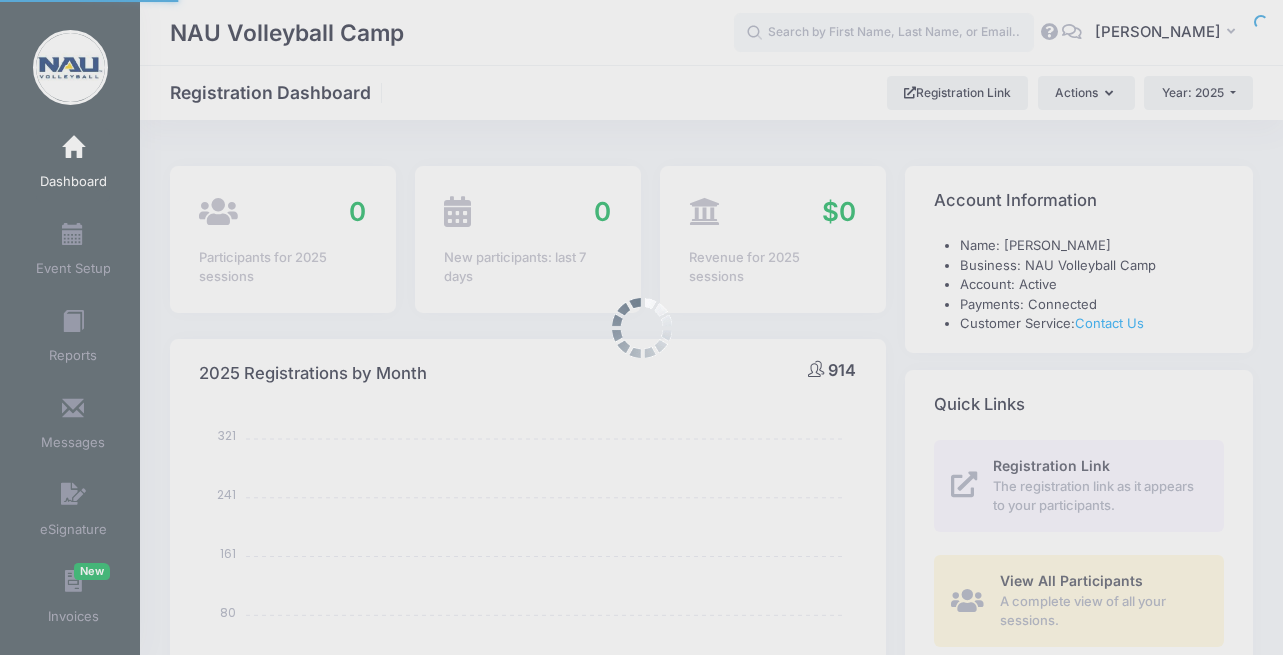select 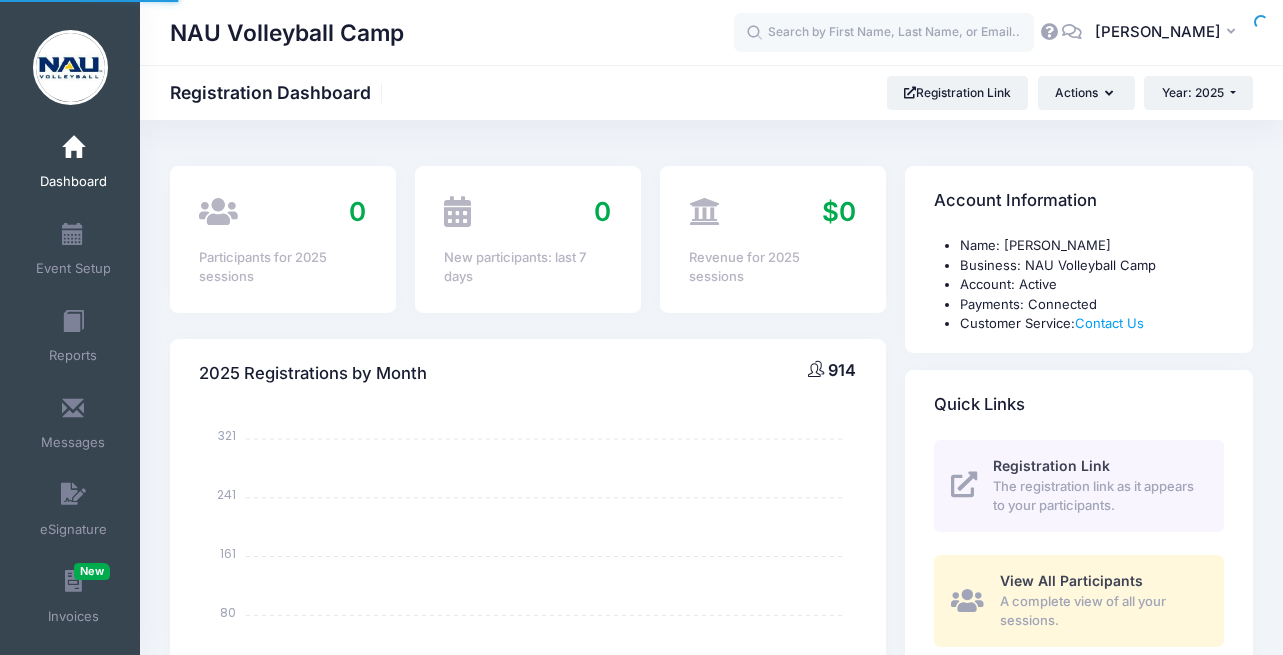 scroll, scrollTop: 0, scrollLeft: 0, axis: both 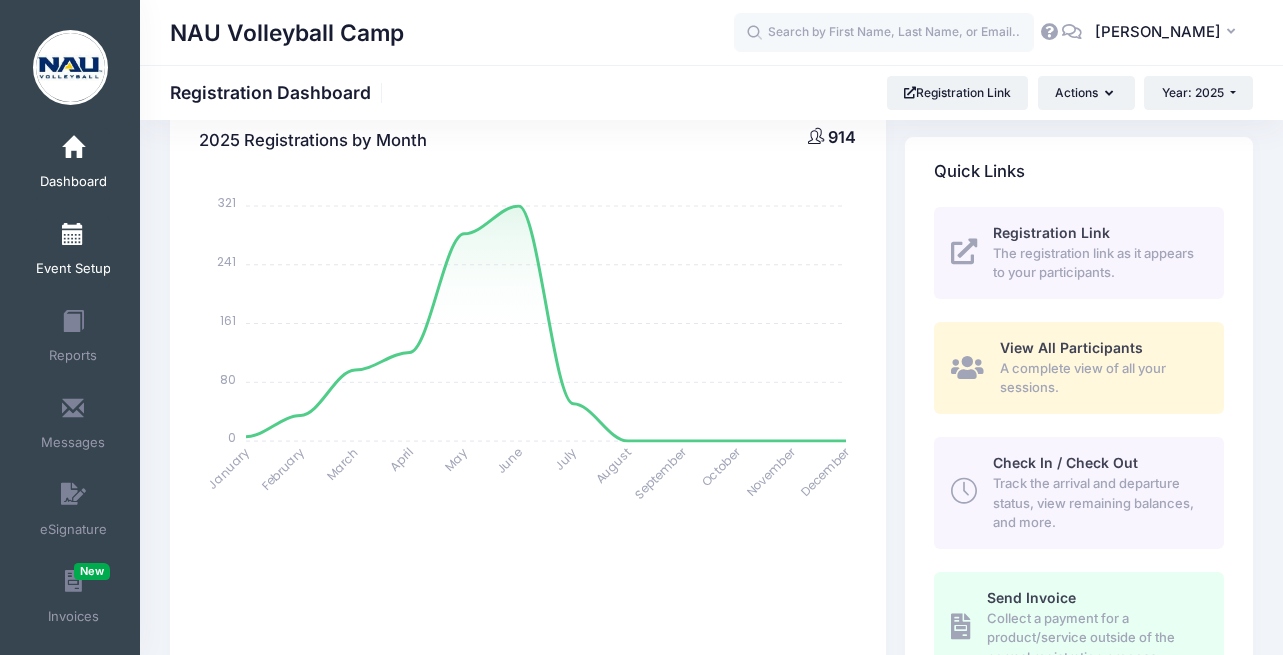 click at bounding box center [73, 235] 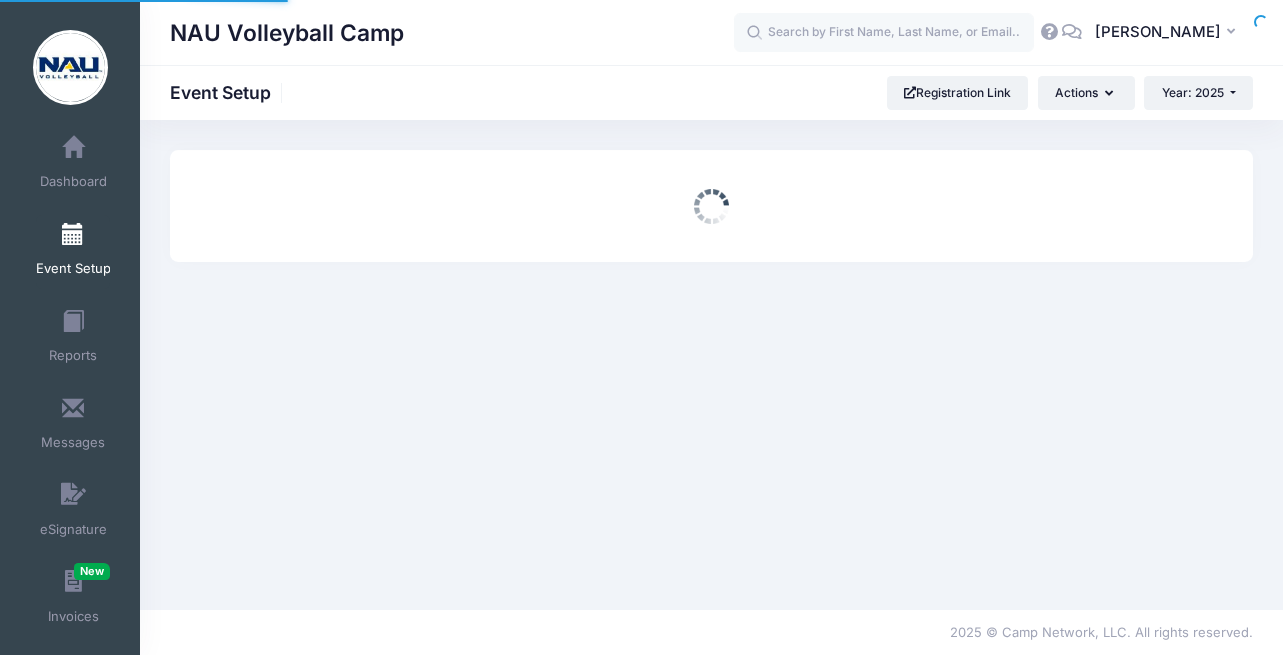 scroll, scrollTop: 0, scrollLeft: 0, axis: both 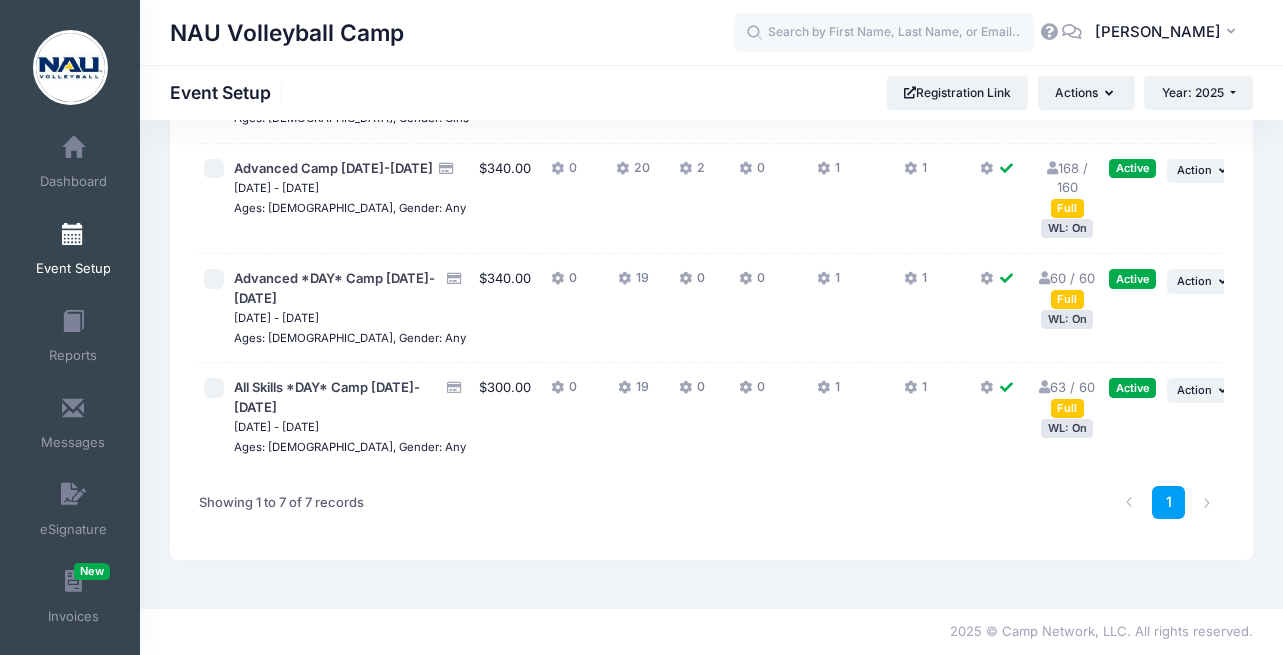 click on "60             / 60
Full" at bounding box center [1067, 288] 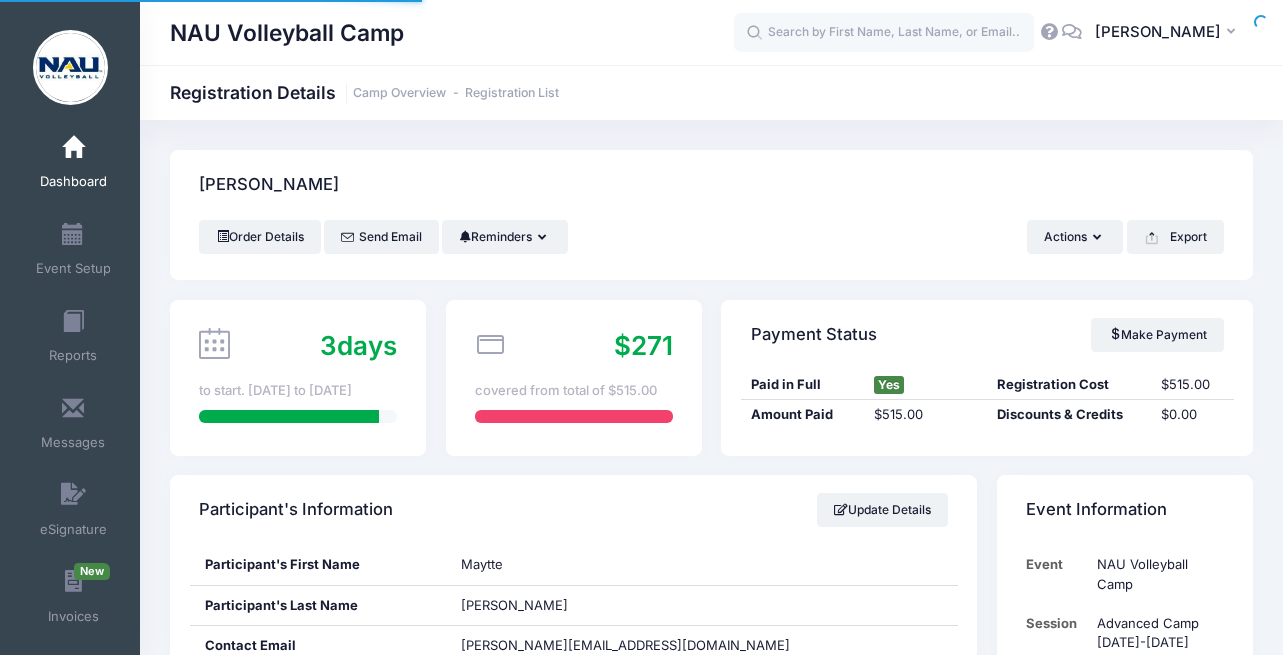 scroll, scrollTop: 0, scrollLeft: 0, axis: both 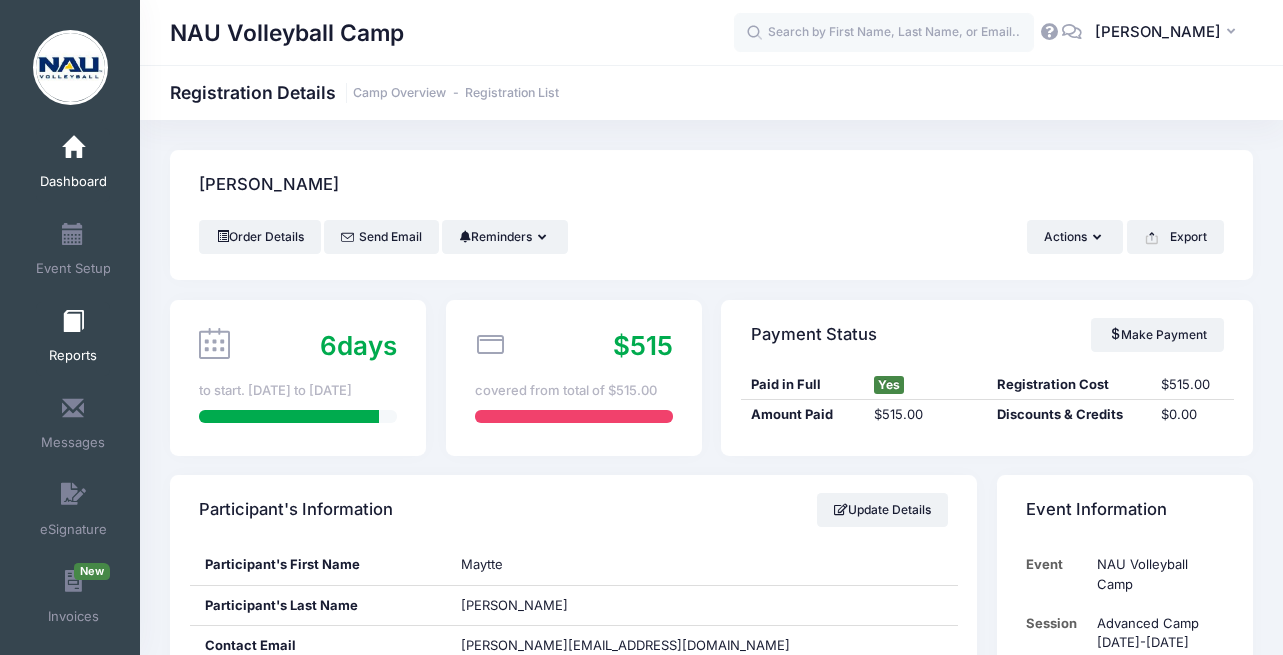 click on "Reports" at bounding box center [73, 356] 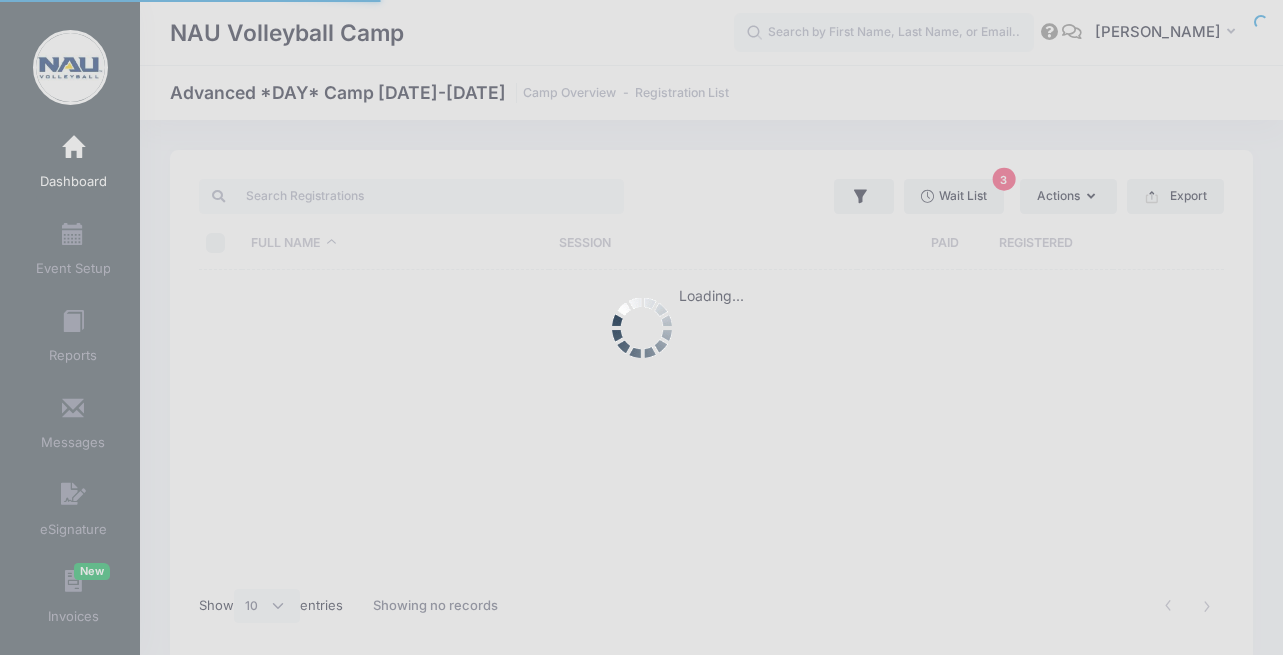 select on "10" 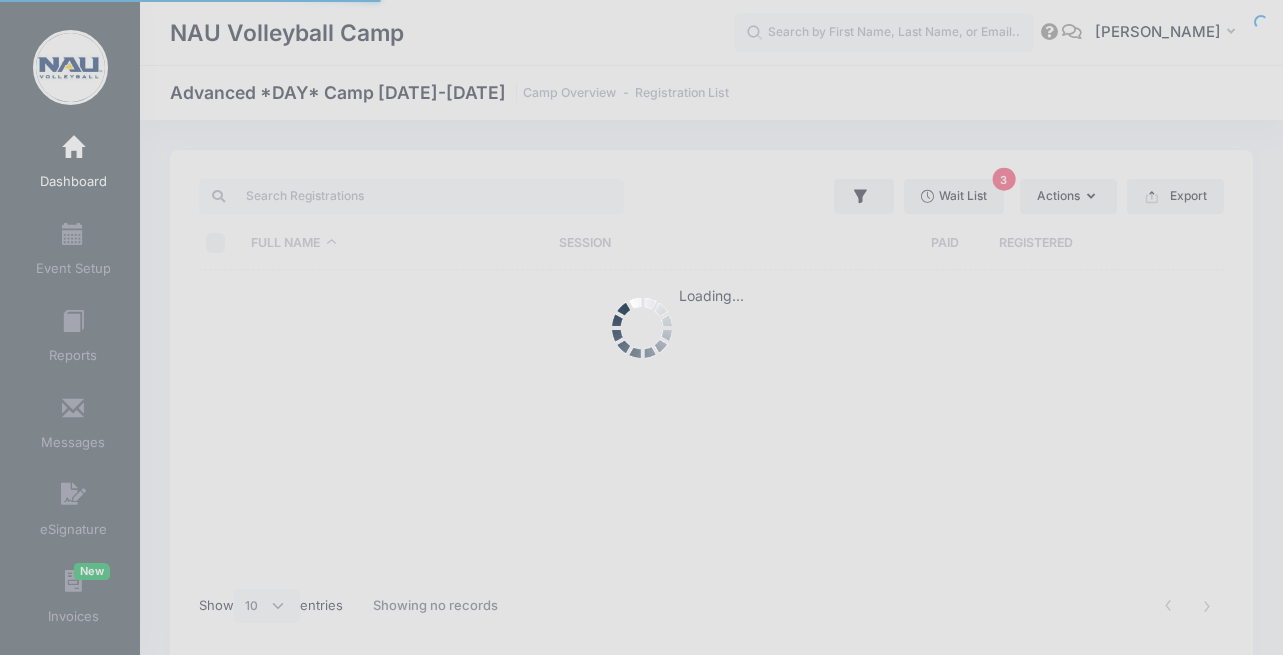 scroll, scrollTop: 0, scrollLeft: 0, axis: both 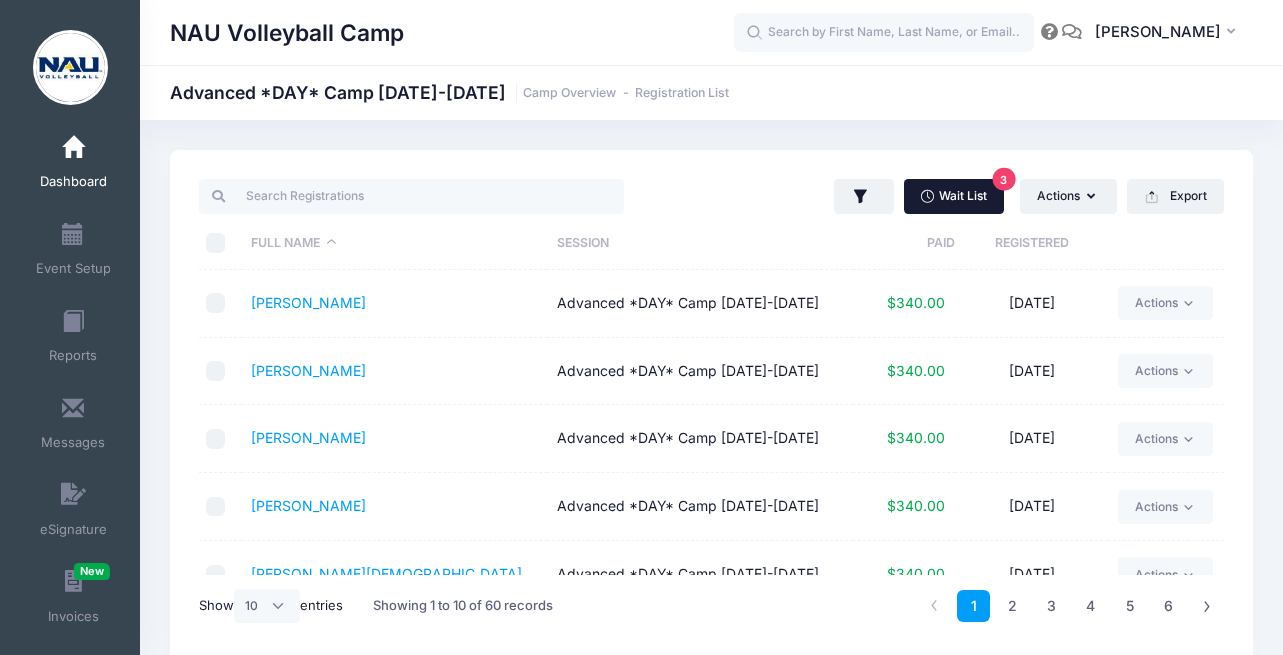 click on "Wait List
3" at bounding box center [954, 196] 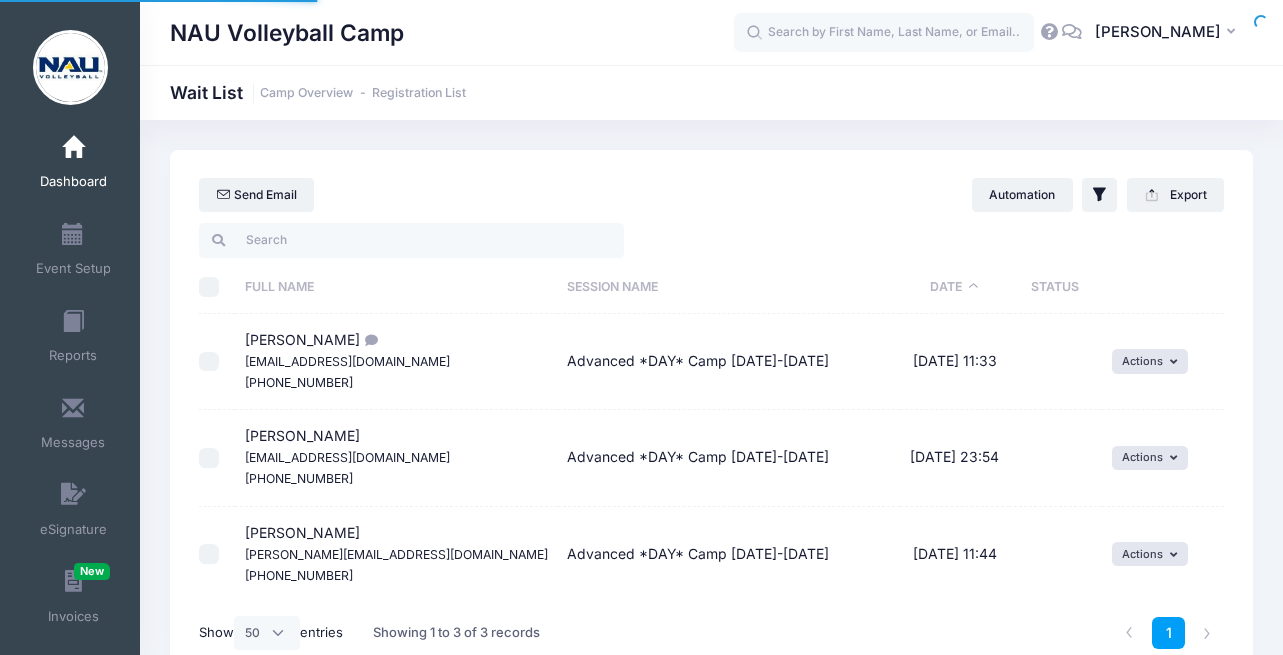 select on "50" 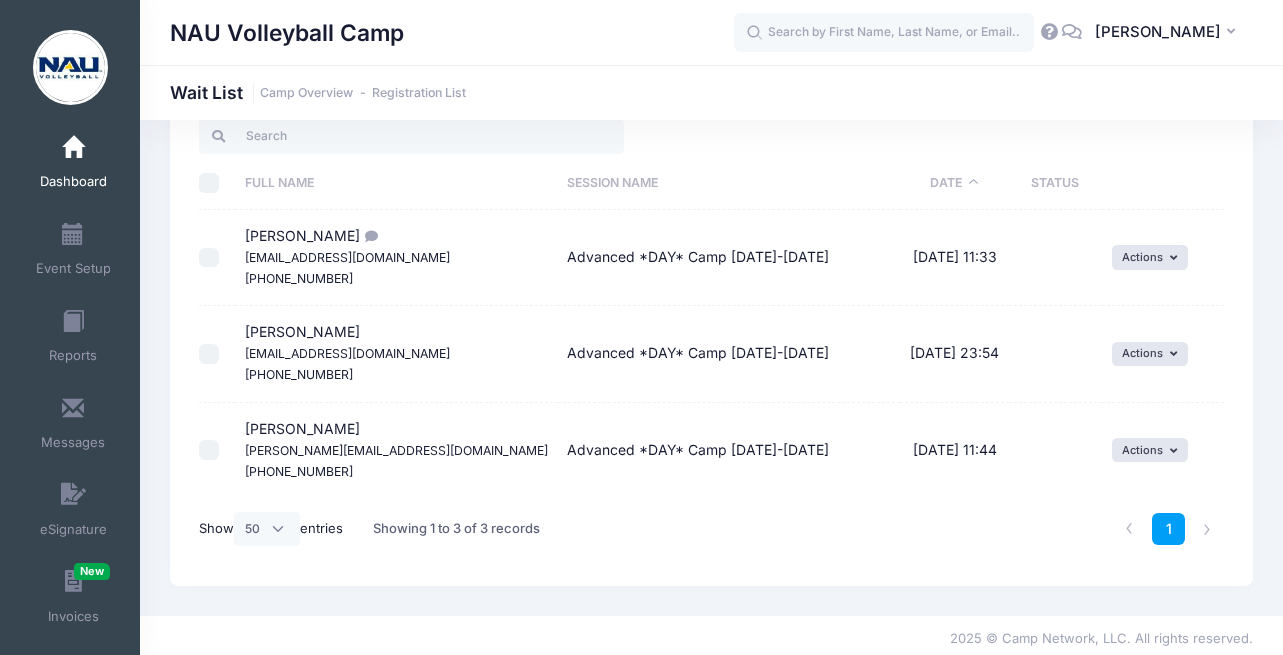 scroll, scrollTop: 103, scrollLeft: 0, axis: vertical 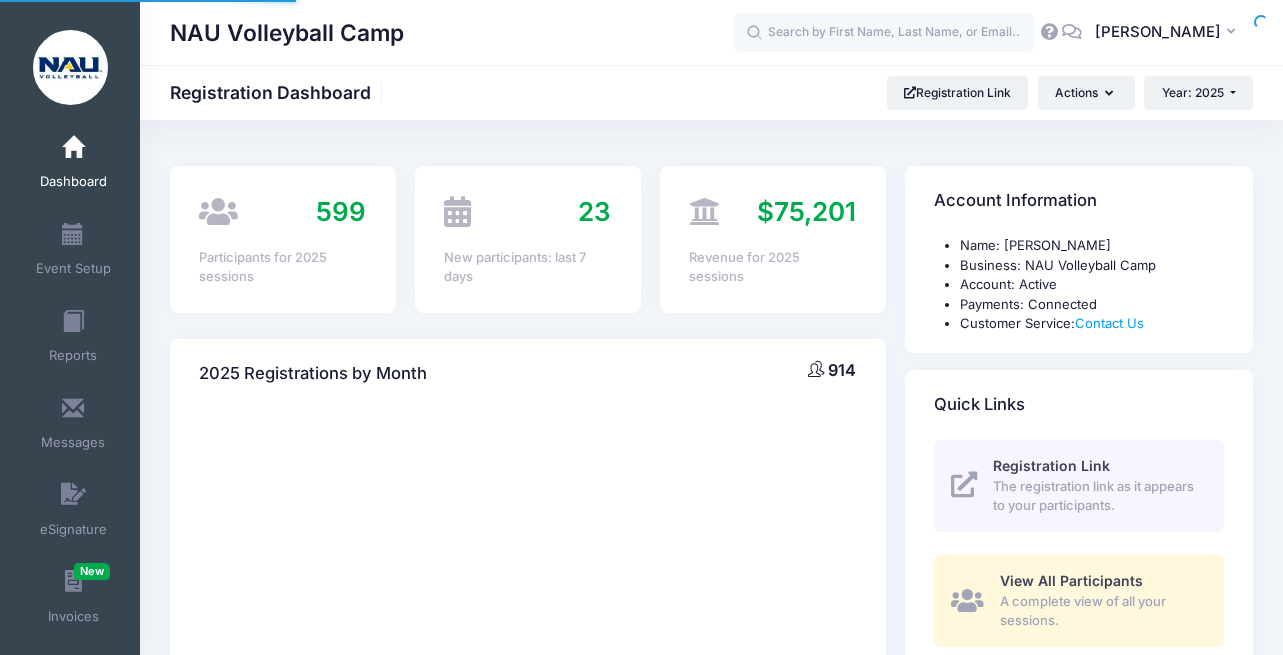 select 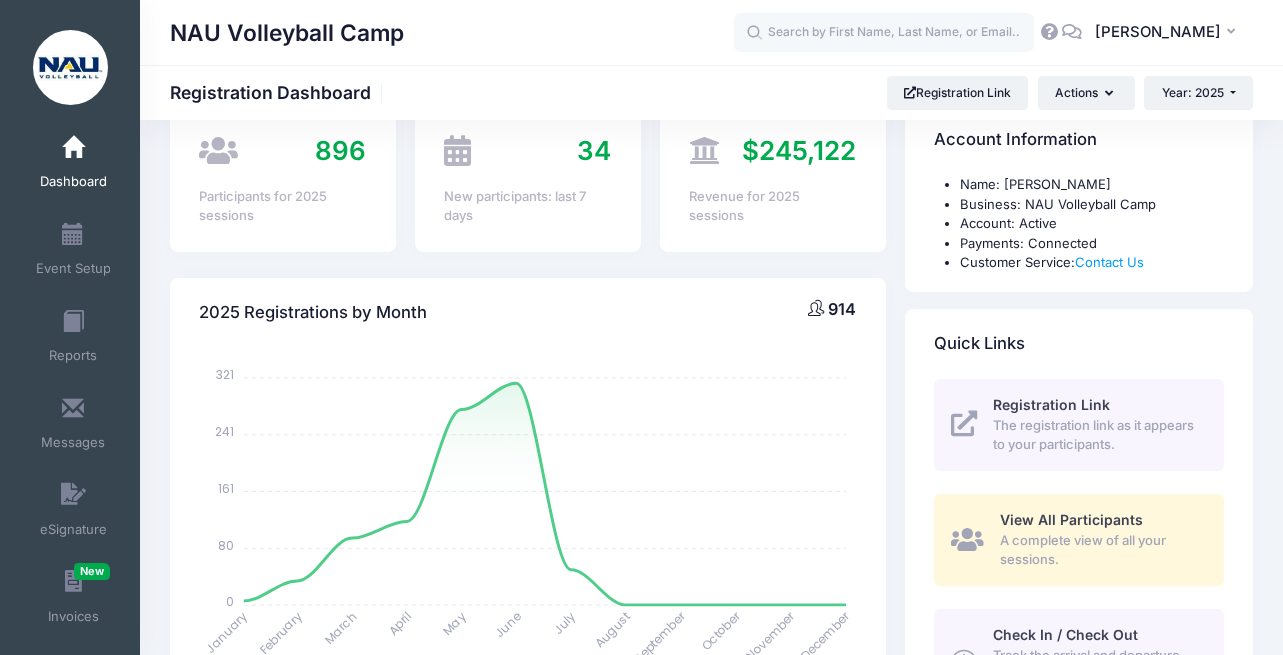 scroll, scrollTop: 71, scrollLeft: 0, axis: vertical 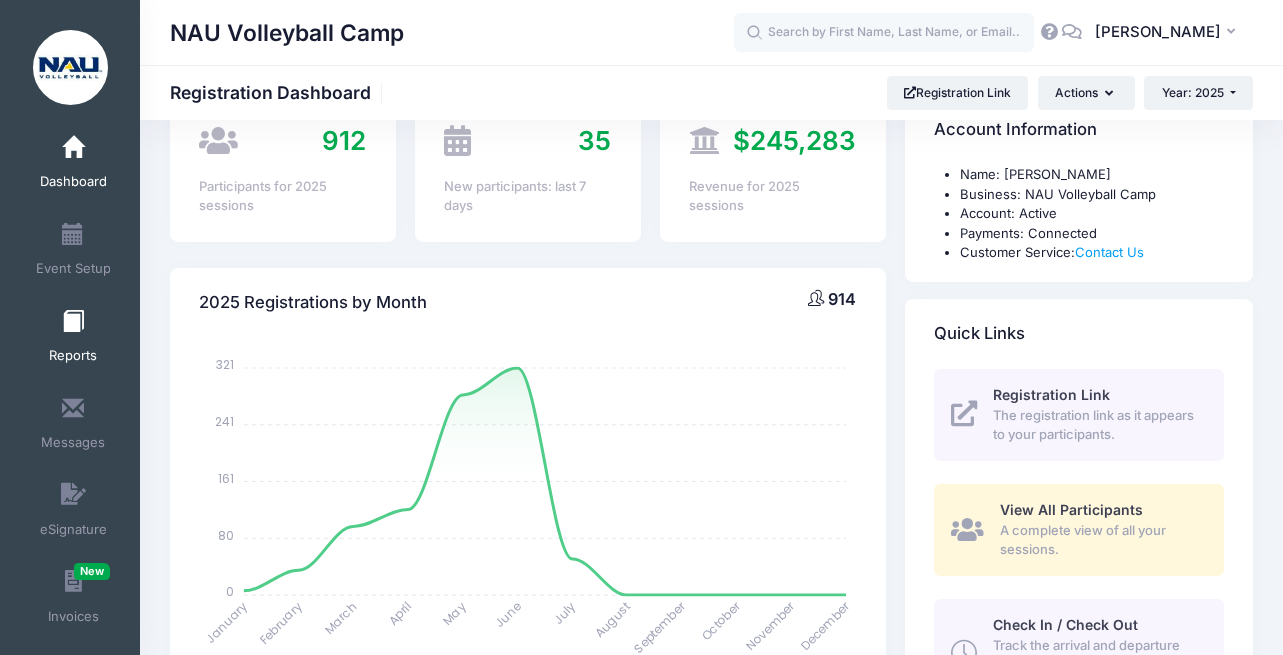 click on "Reports" at bounding box center [73, 339] 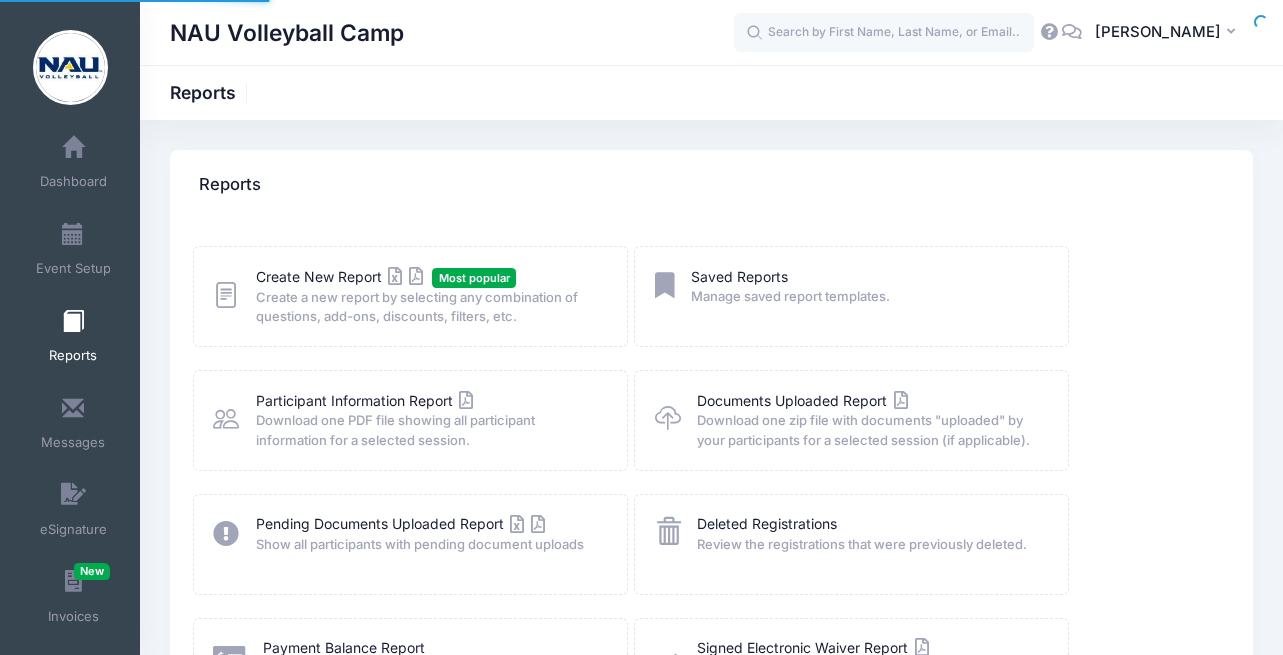 scroll, scrollTop: 0, scrollLeft: 0, axis: both 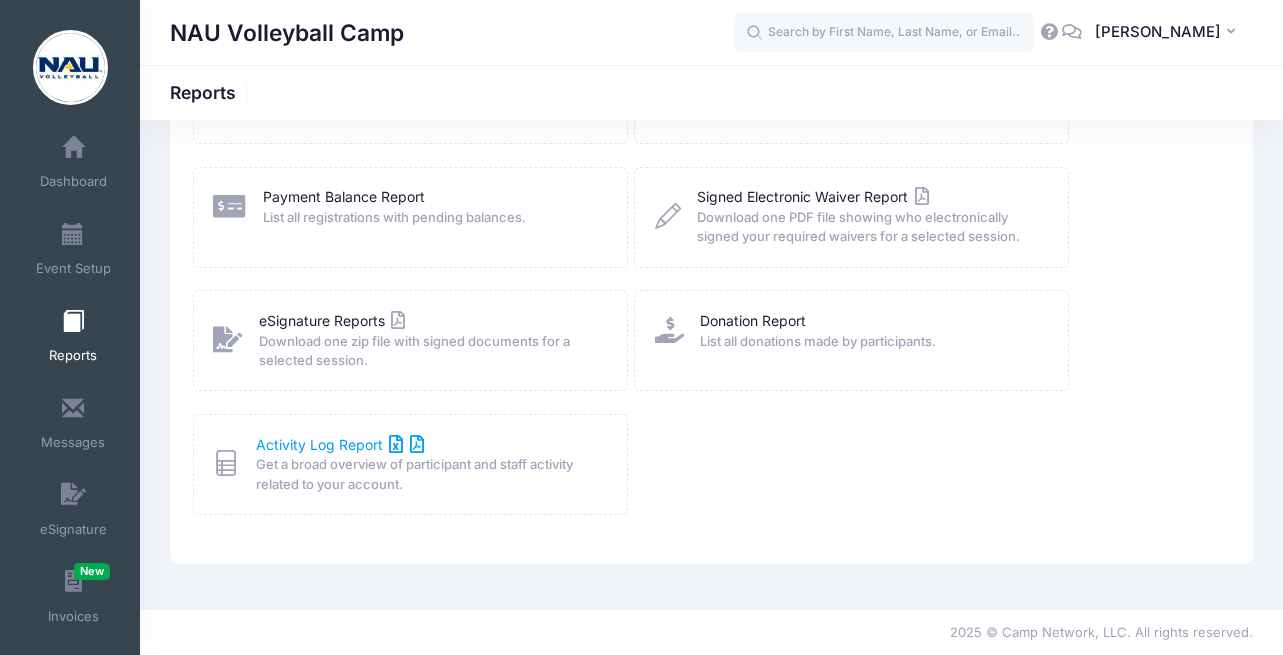 click on "Activity Log Report" at bounding box center [340, 444] 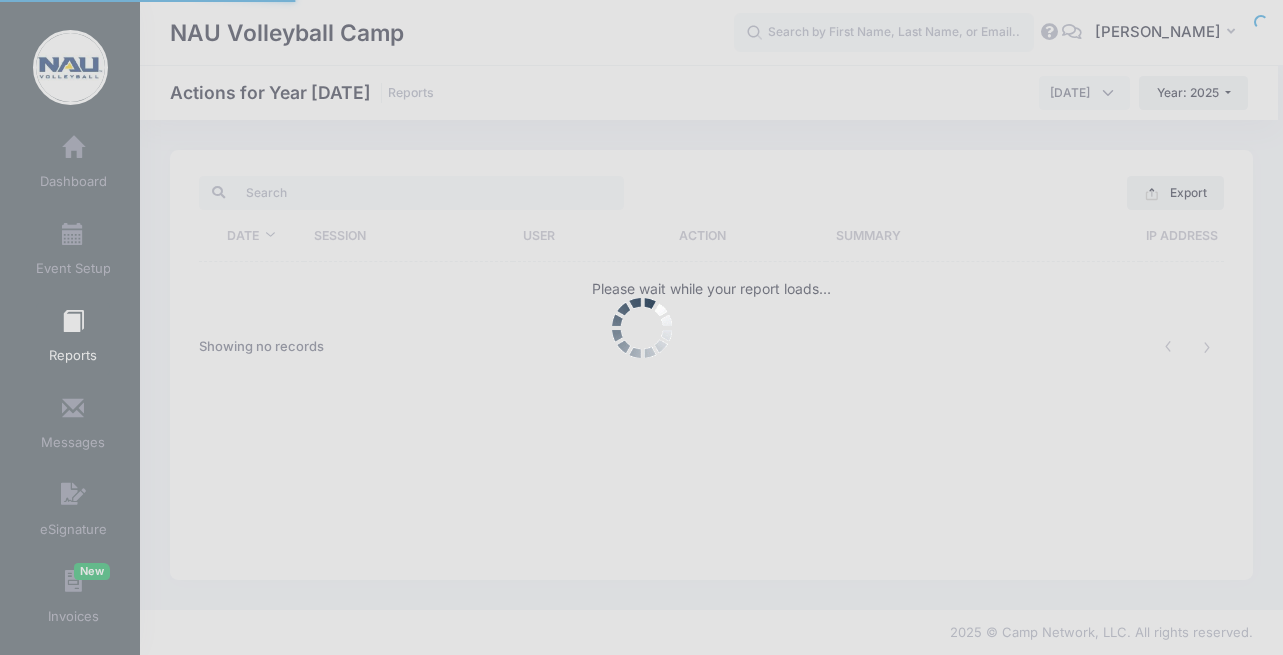 scroll, scrollTop: 0, scrollLeft: 0, axis: both 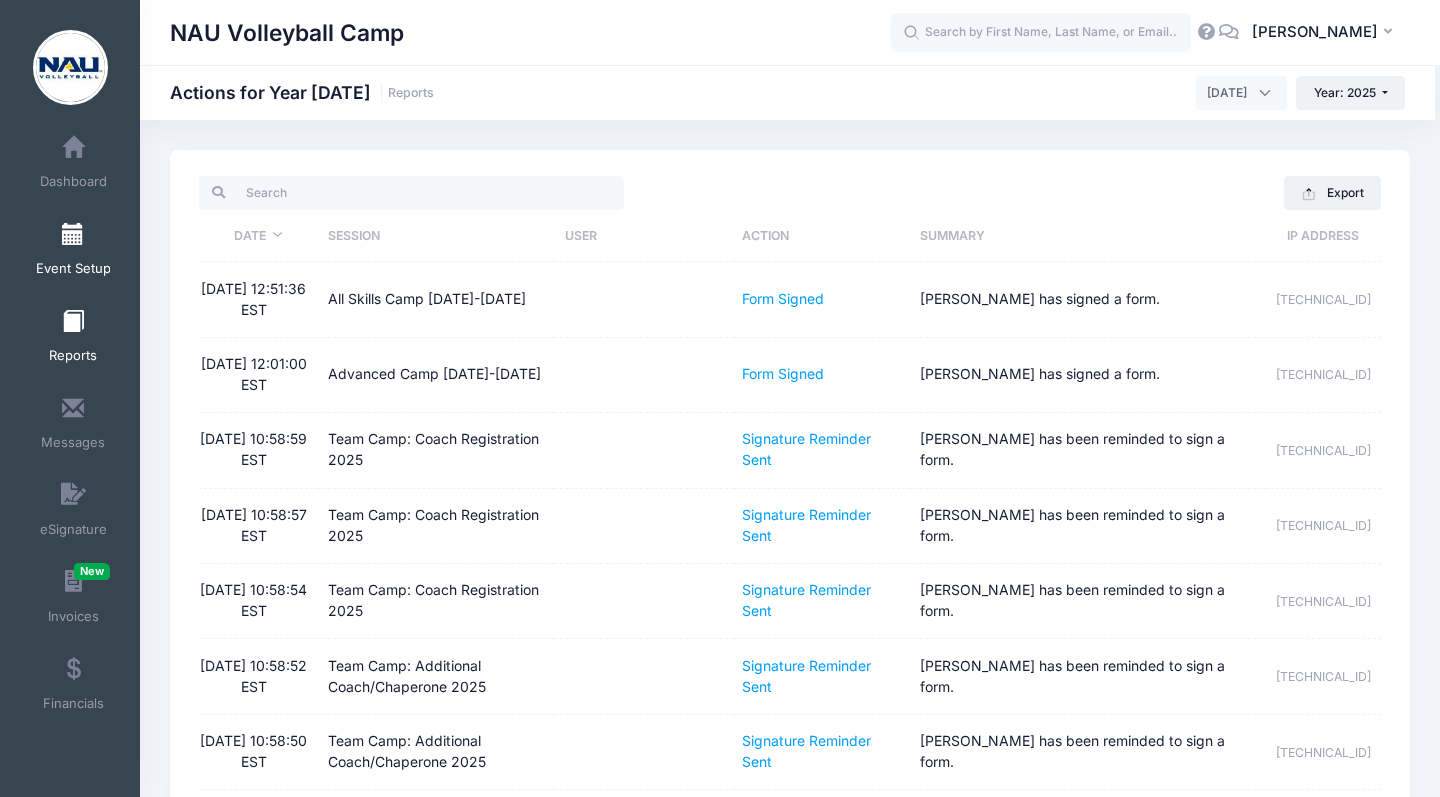 click on "Event Setup" at bounding box center (73, 252) 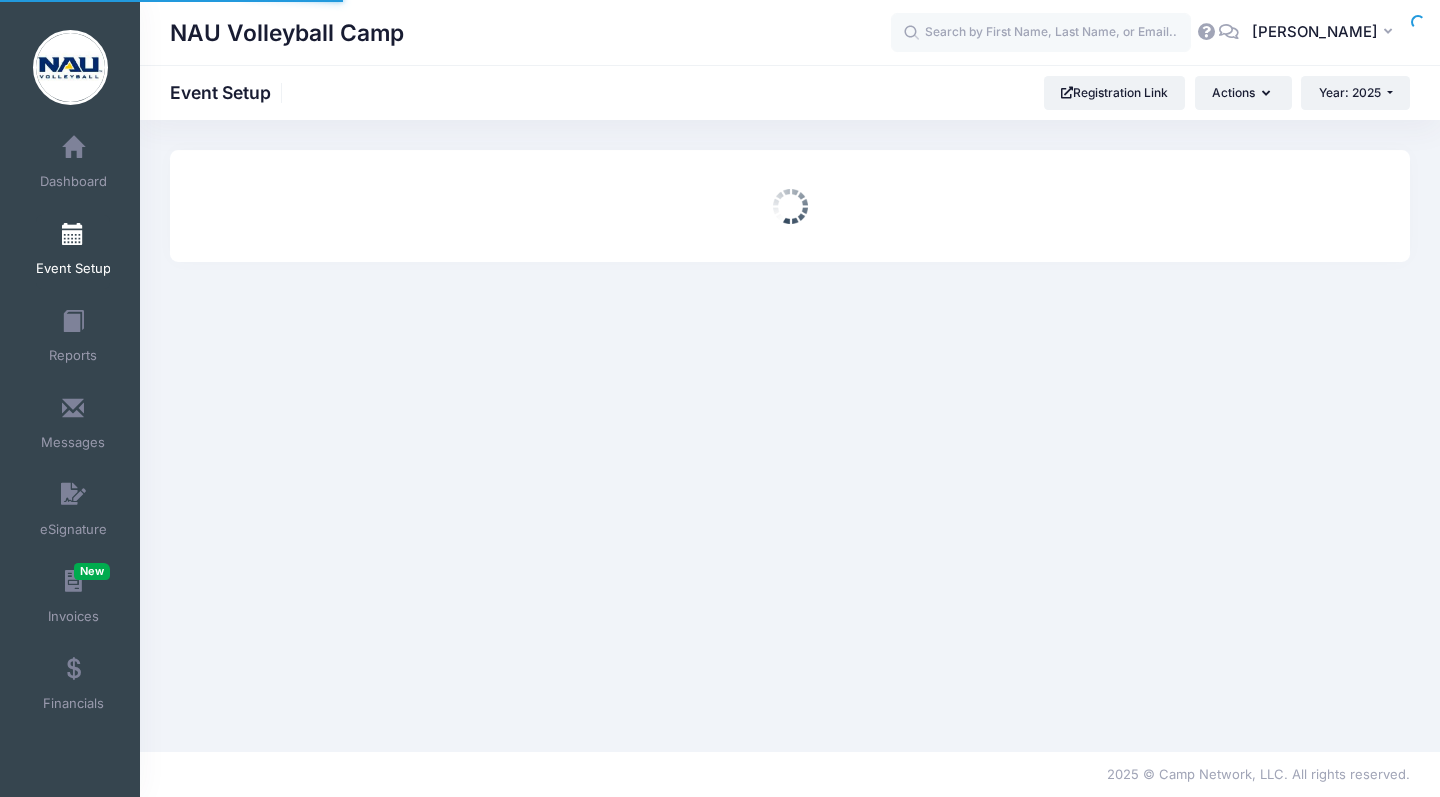 scroll, scrollTop: 0, scrollLeft: 0, axis: both 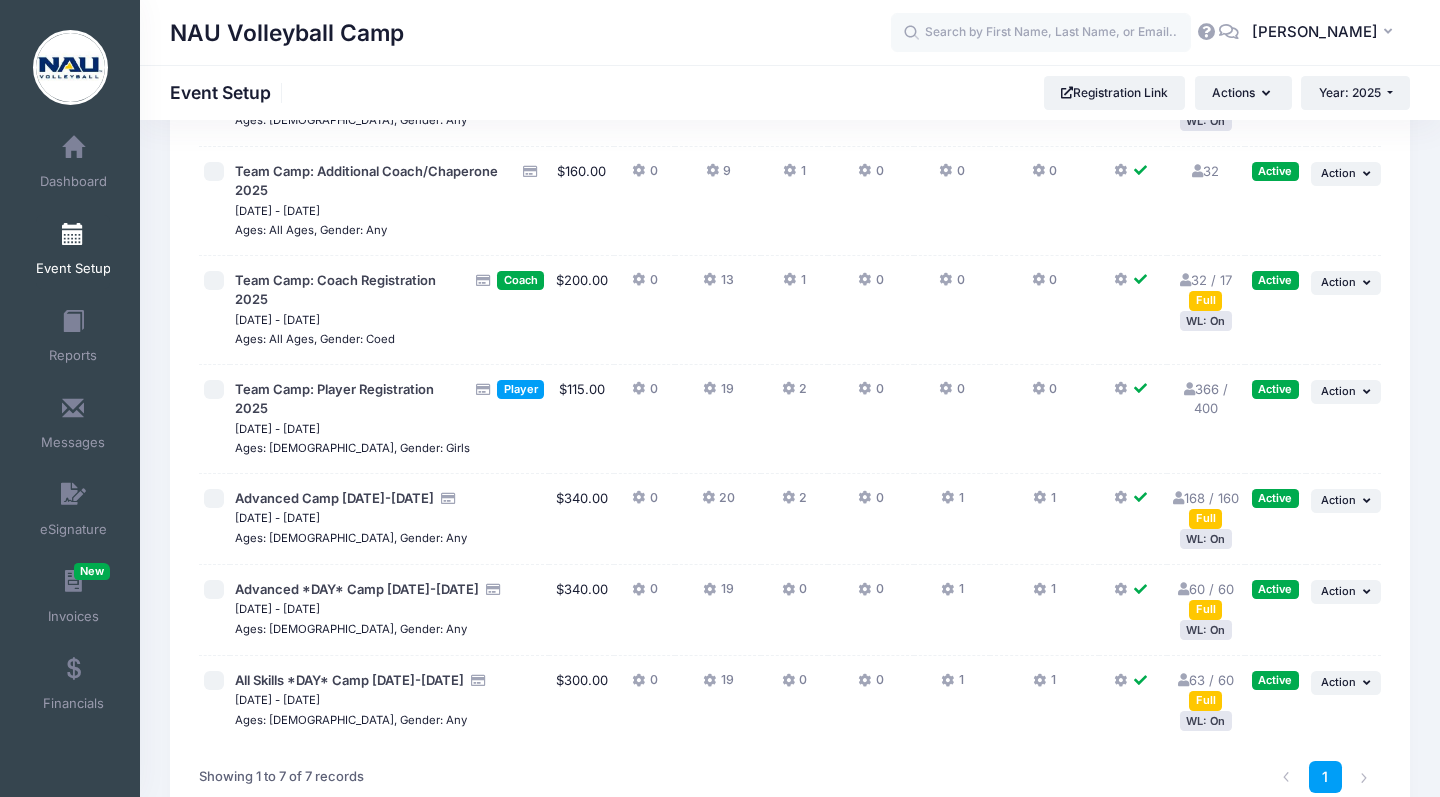 click on "168             / 160
Full" at bounding box center (1206, 508) 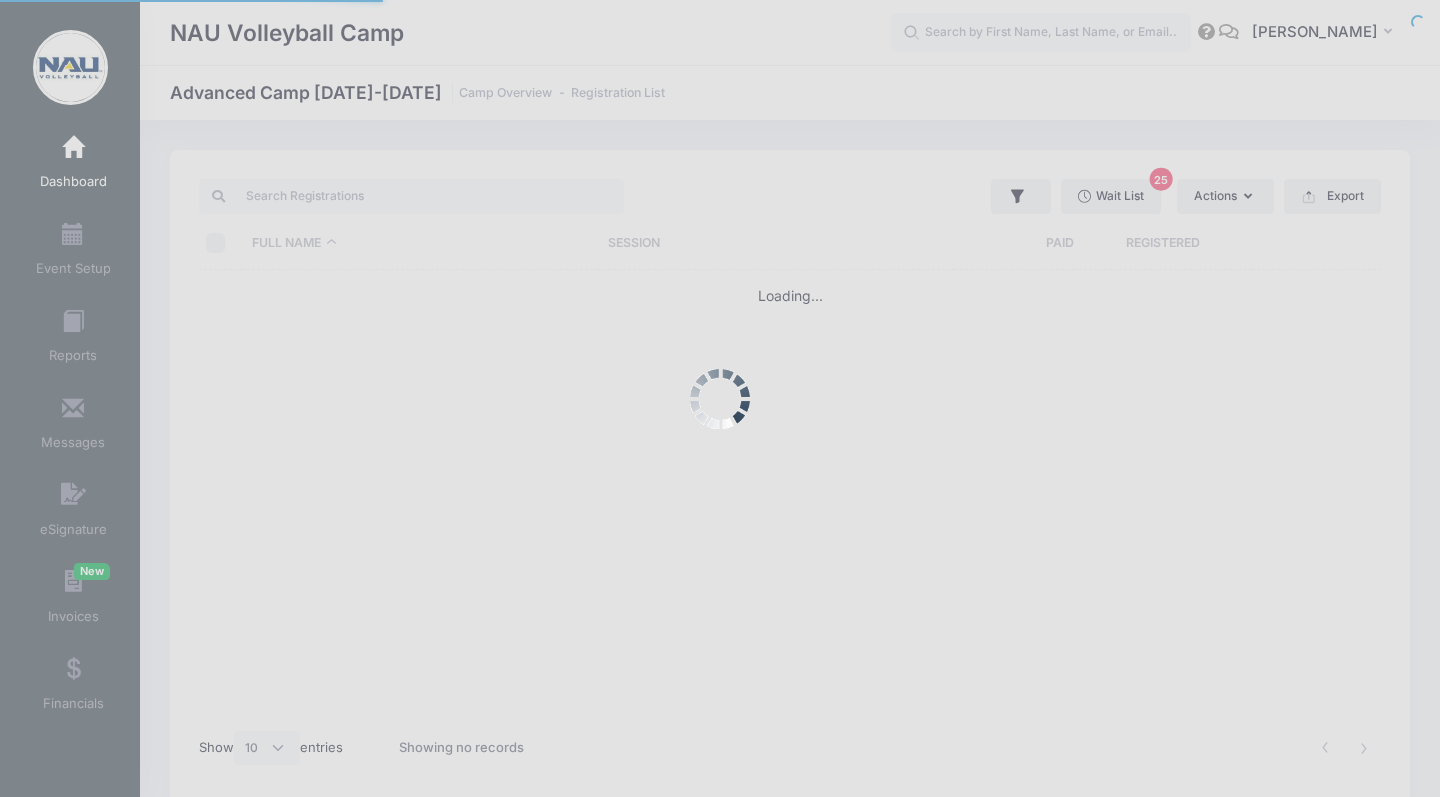 select on "10" 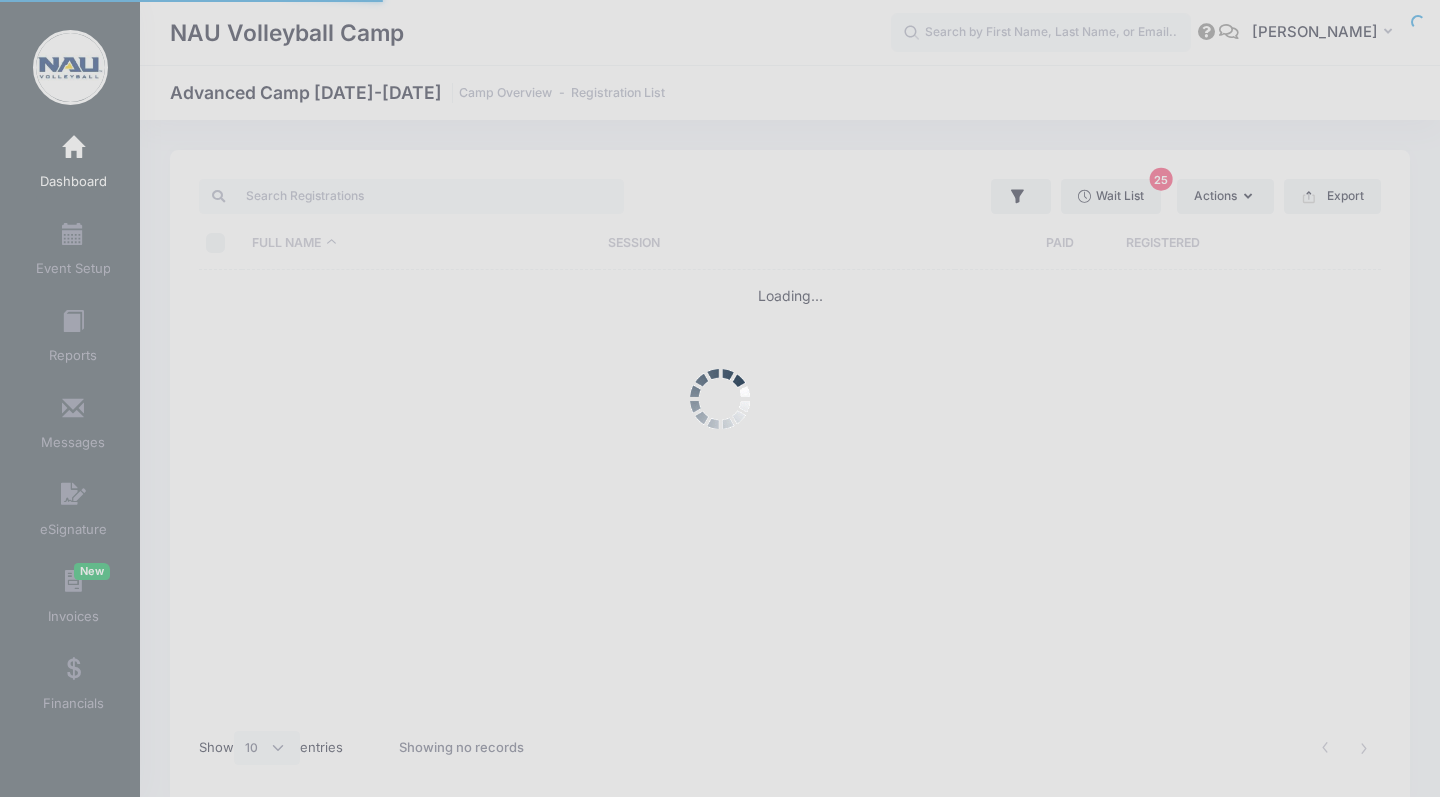 scroll, scrollTop: 0, scrollLeft: 0, axis: both 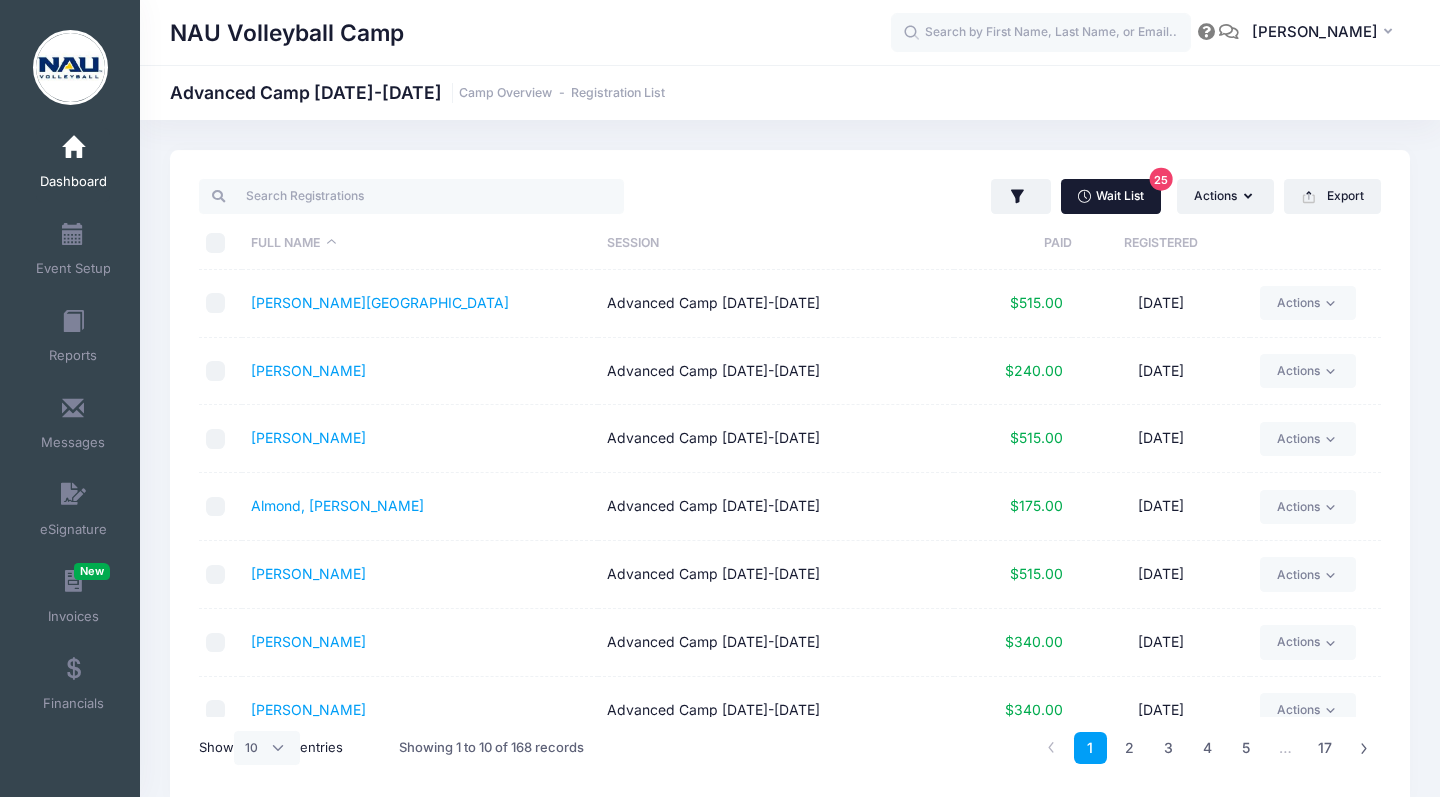 click on "Wait List
25" at bounding box center (1111, 196) 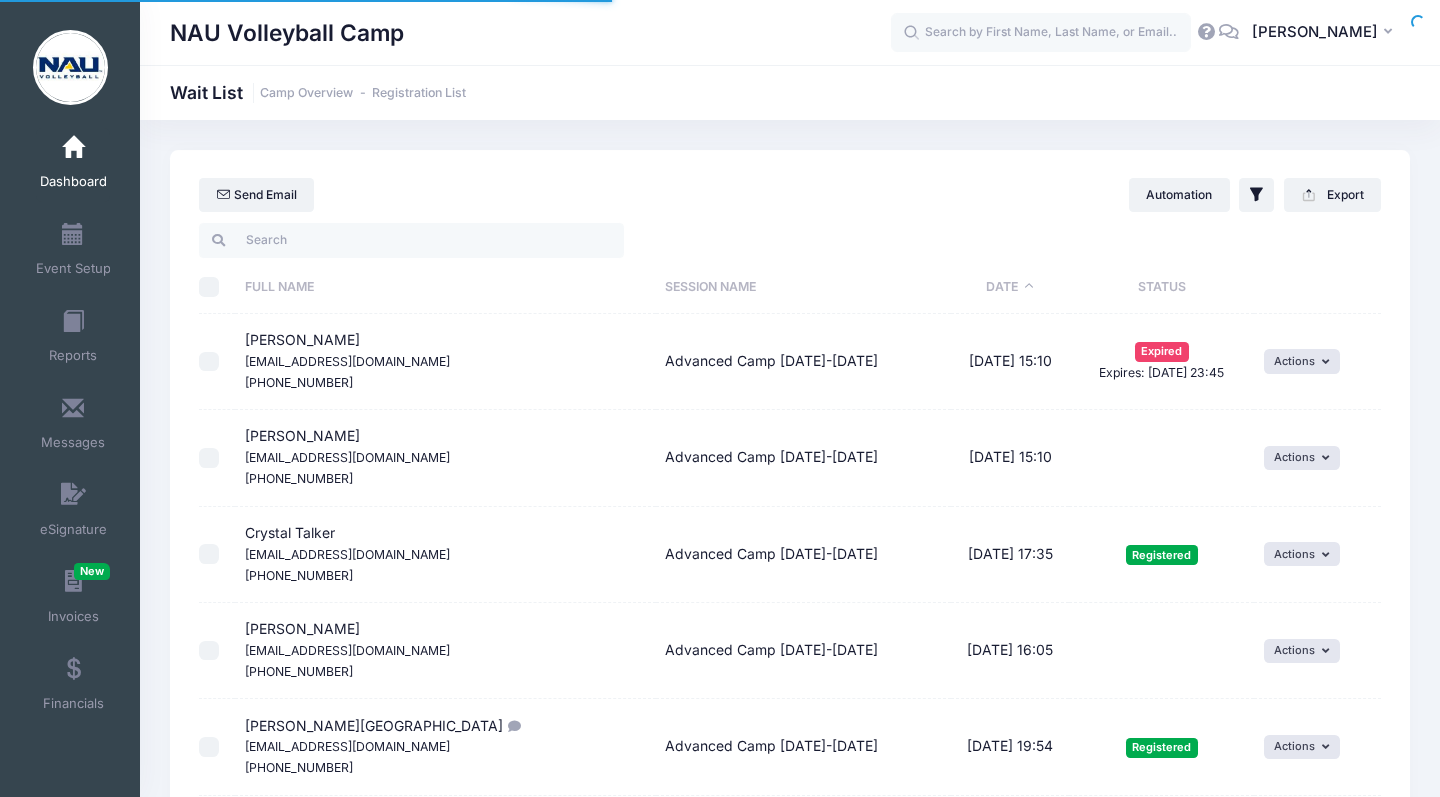 select on "50" 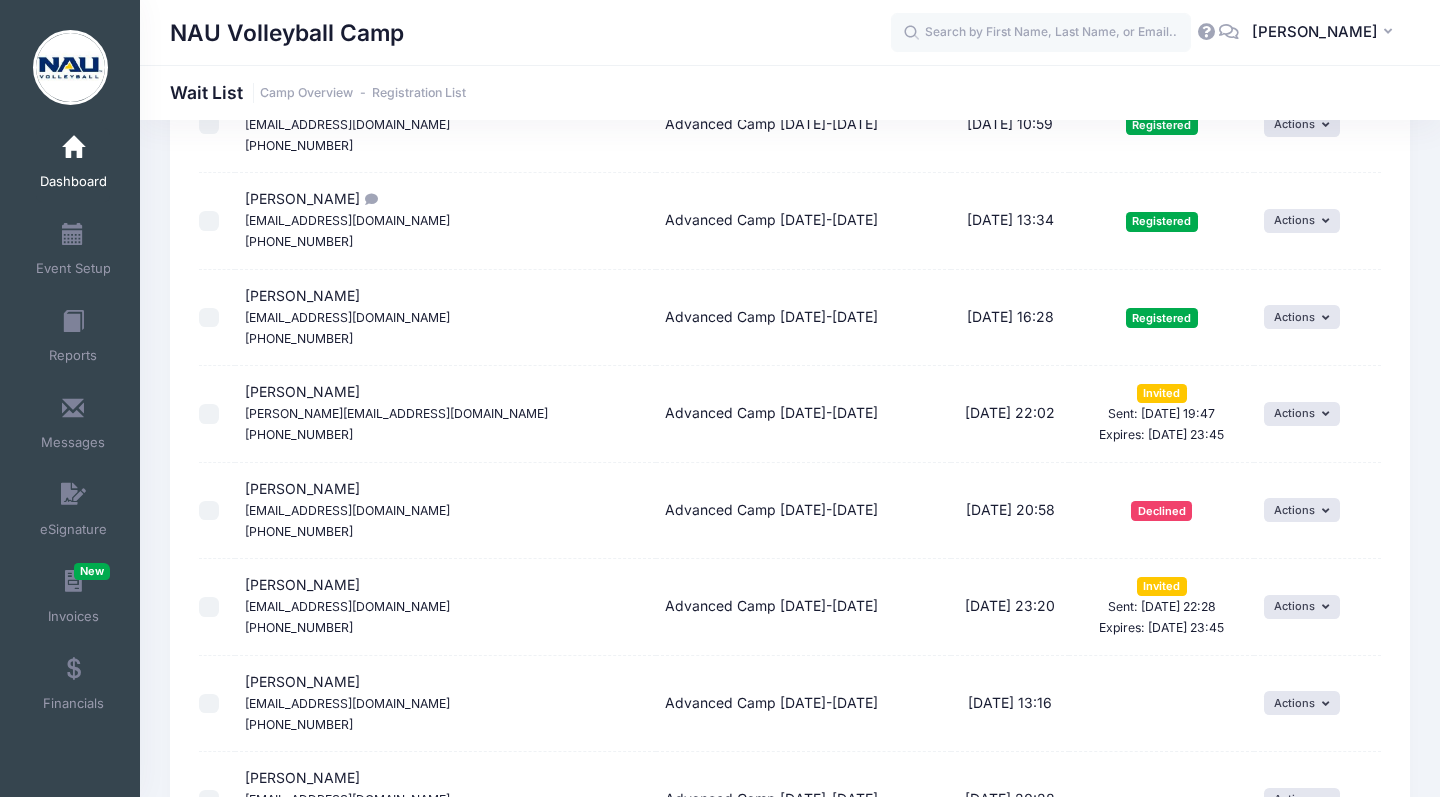 scroll, scrollTop: 1612, scrollLeft: 0, axis: vertical 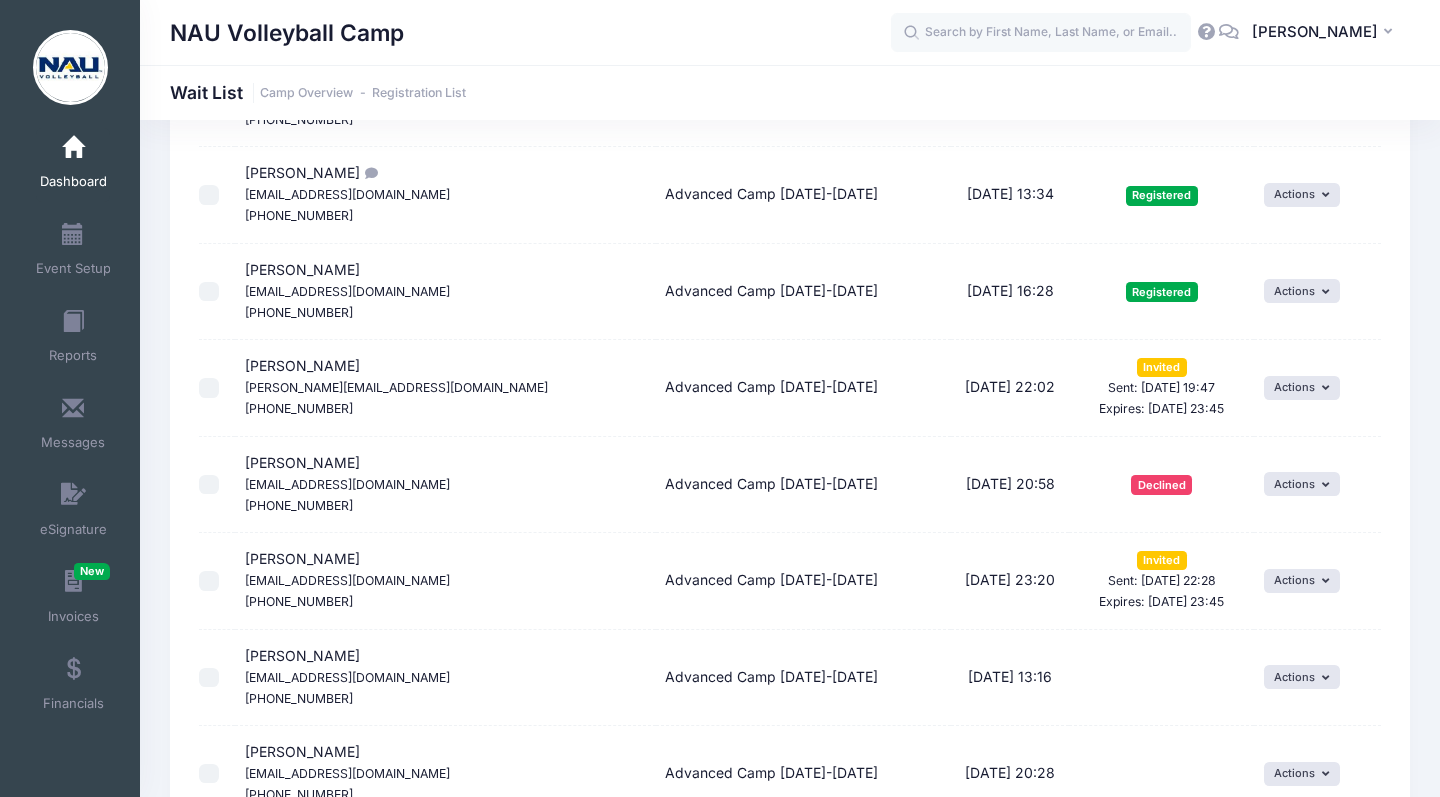 click on "Advanced Camp July 18-20, 2025" at bounding box center (804, 485) 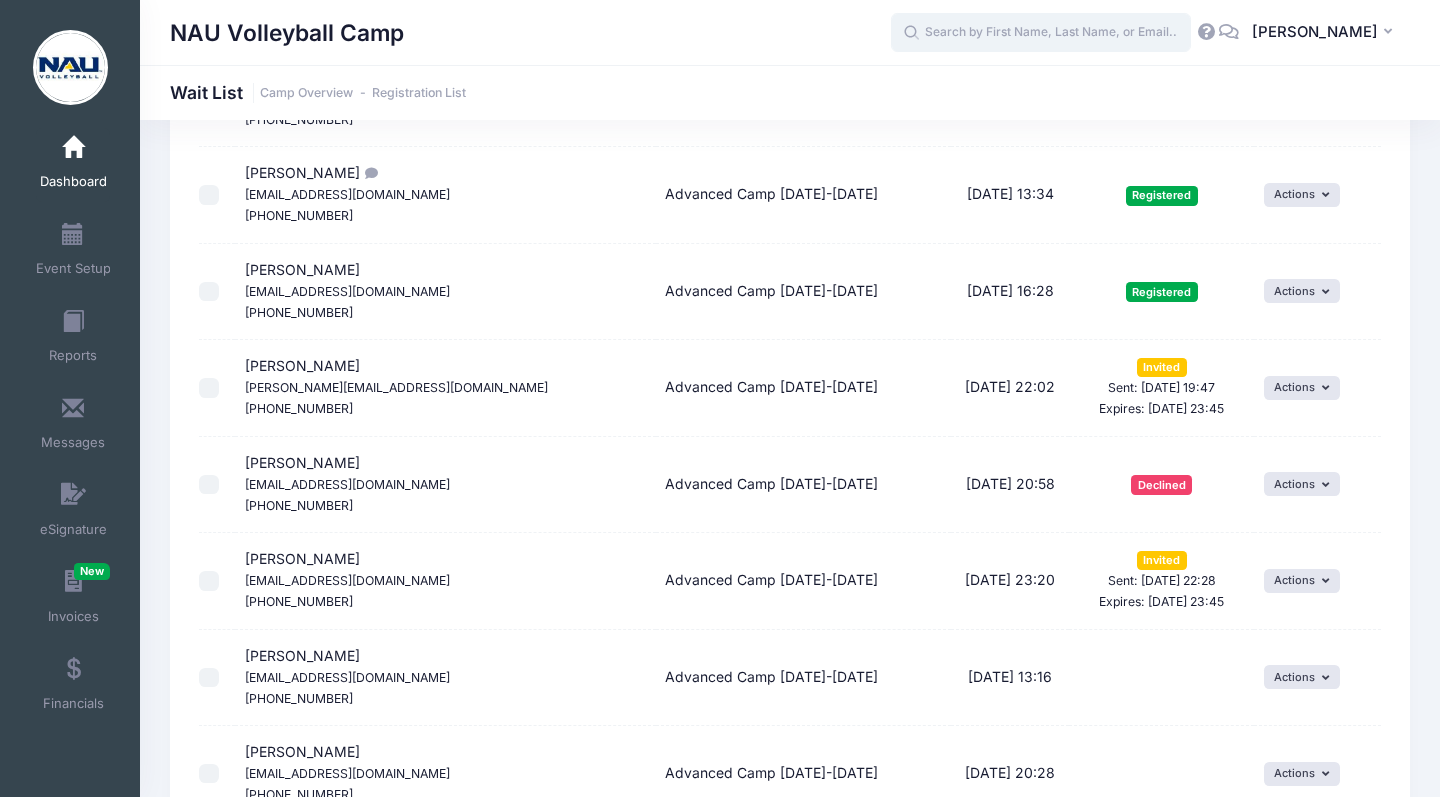 click at bounding box center [1041, 33] 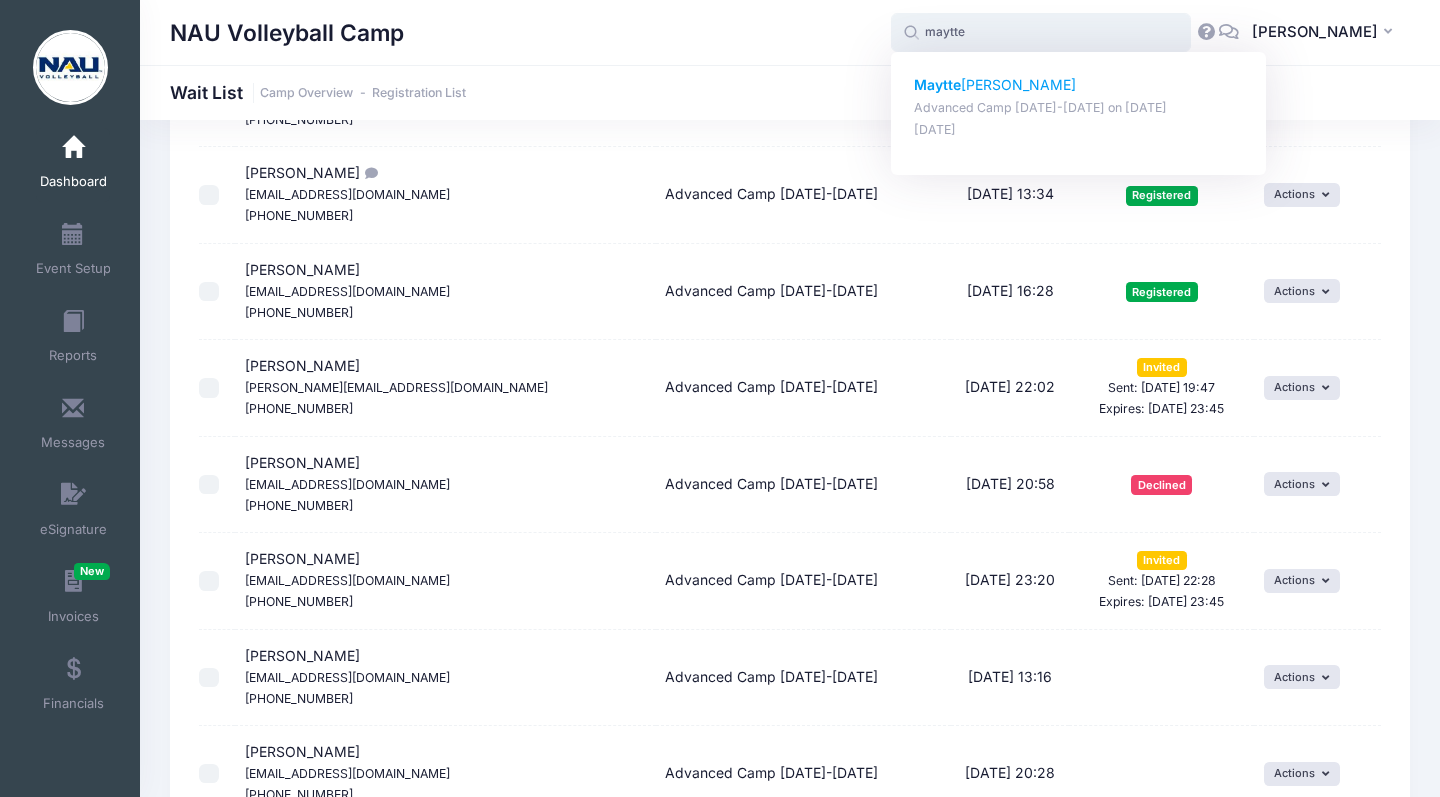 click on "Maytte  Garcia" at bounding box center [1079, 85] 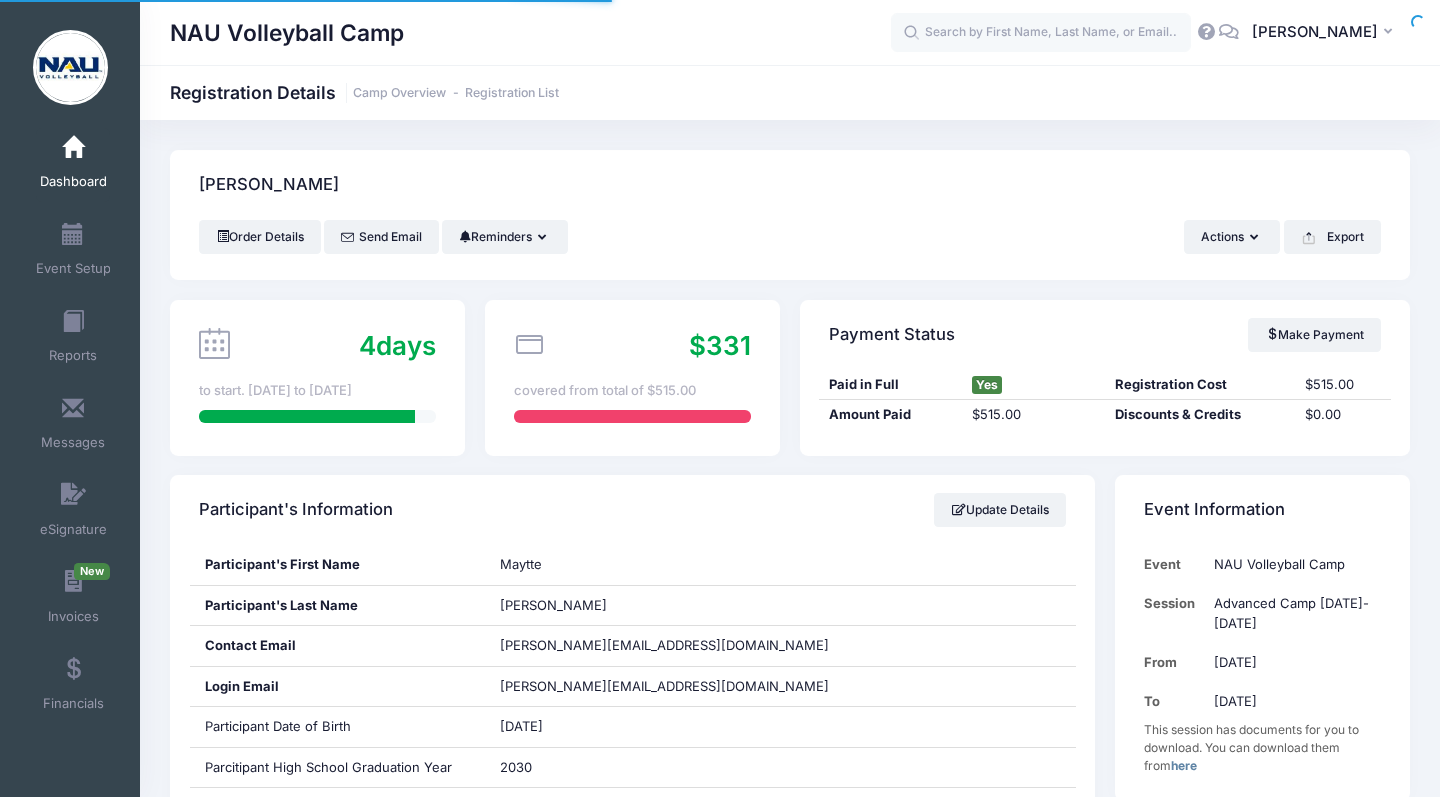 scroll, scrollTop: 0, scrollLeft: 0, axis: both 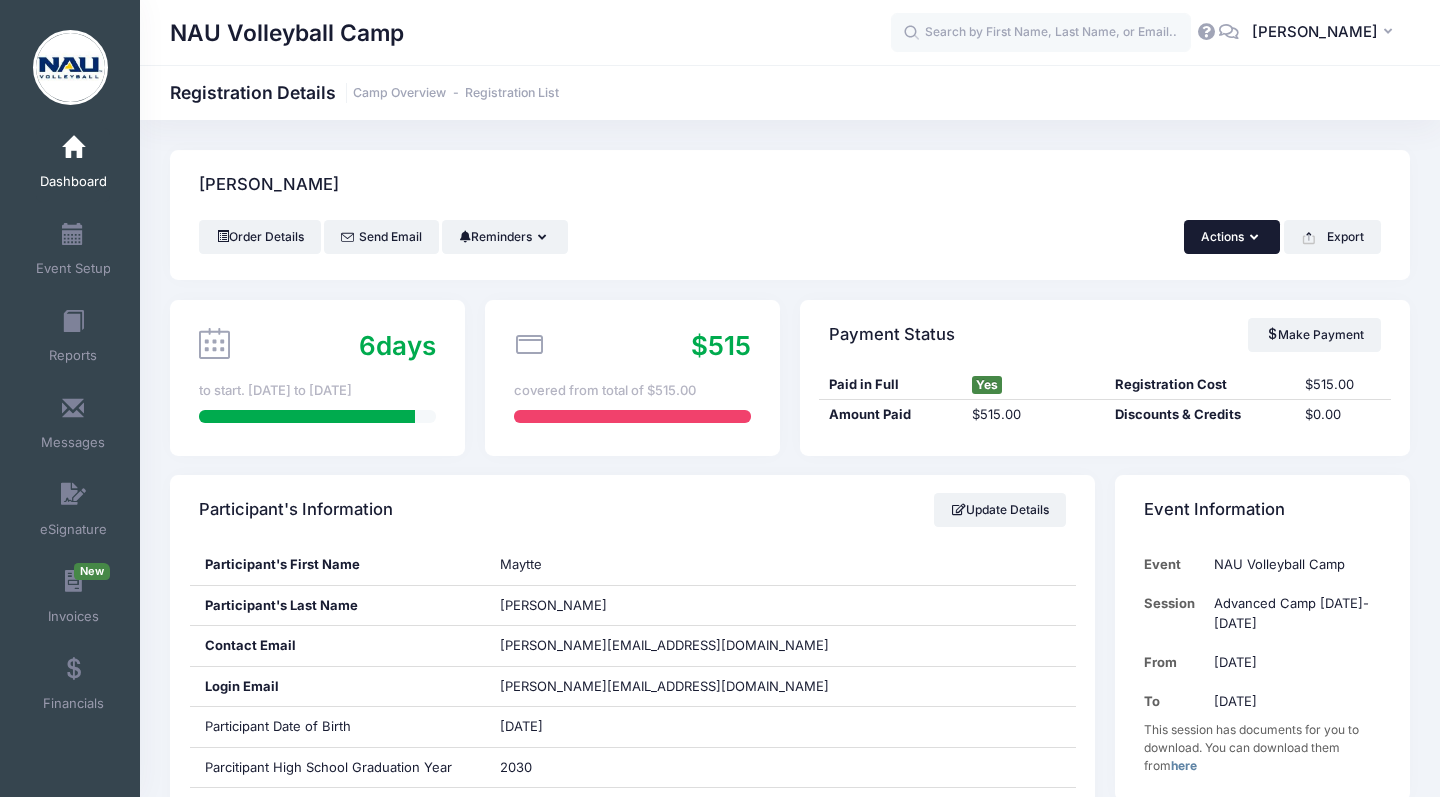 click on "Actions" at bounding box center (1232, 237) 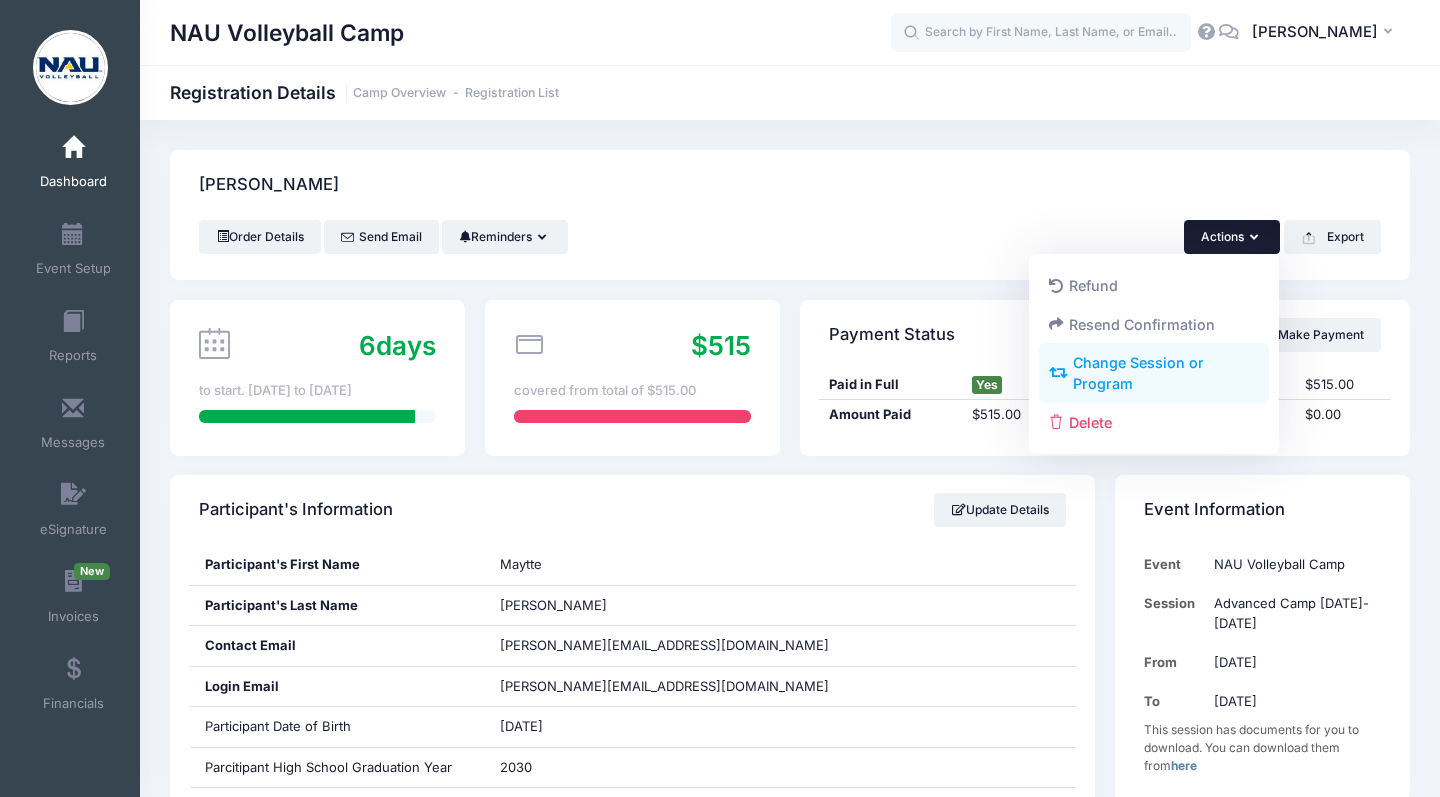 click on "Change Session or Program" at bounding box center [1154, 374] 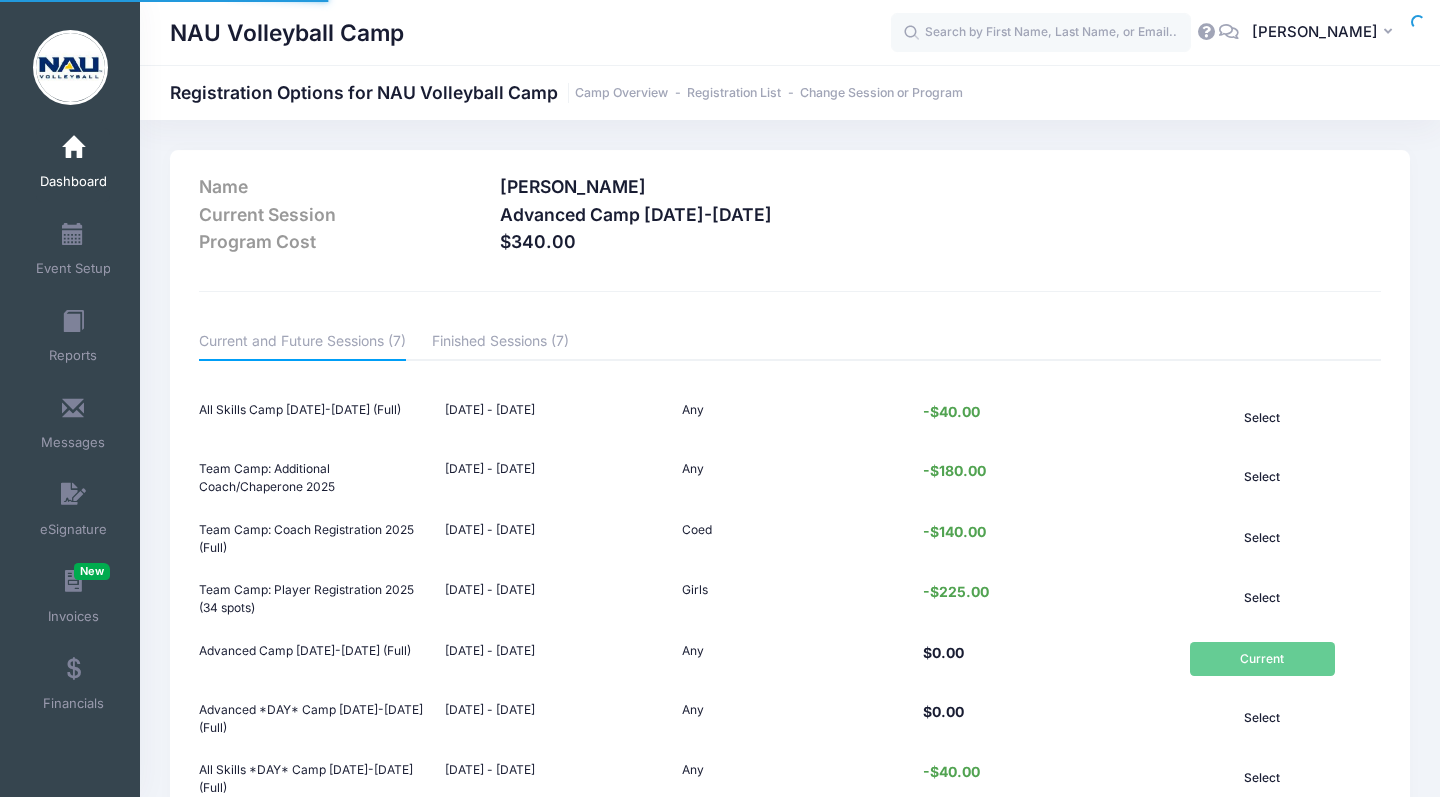 scroll, scrollTop: 0, scrollLeft: 0, axis: both 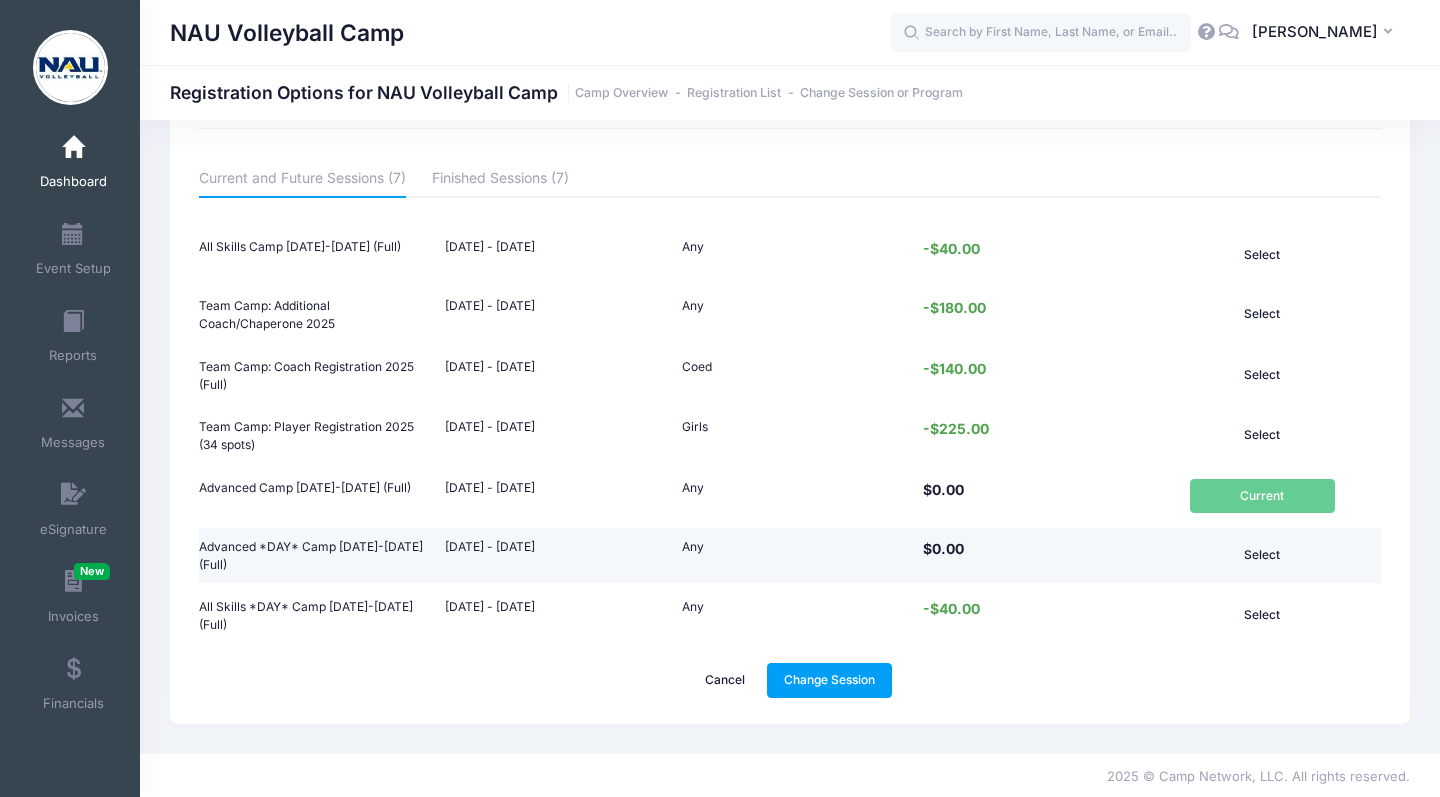 click on "Select" at bounding box center [1262, 555] 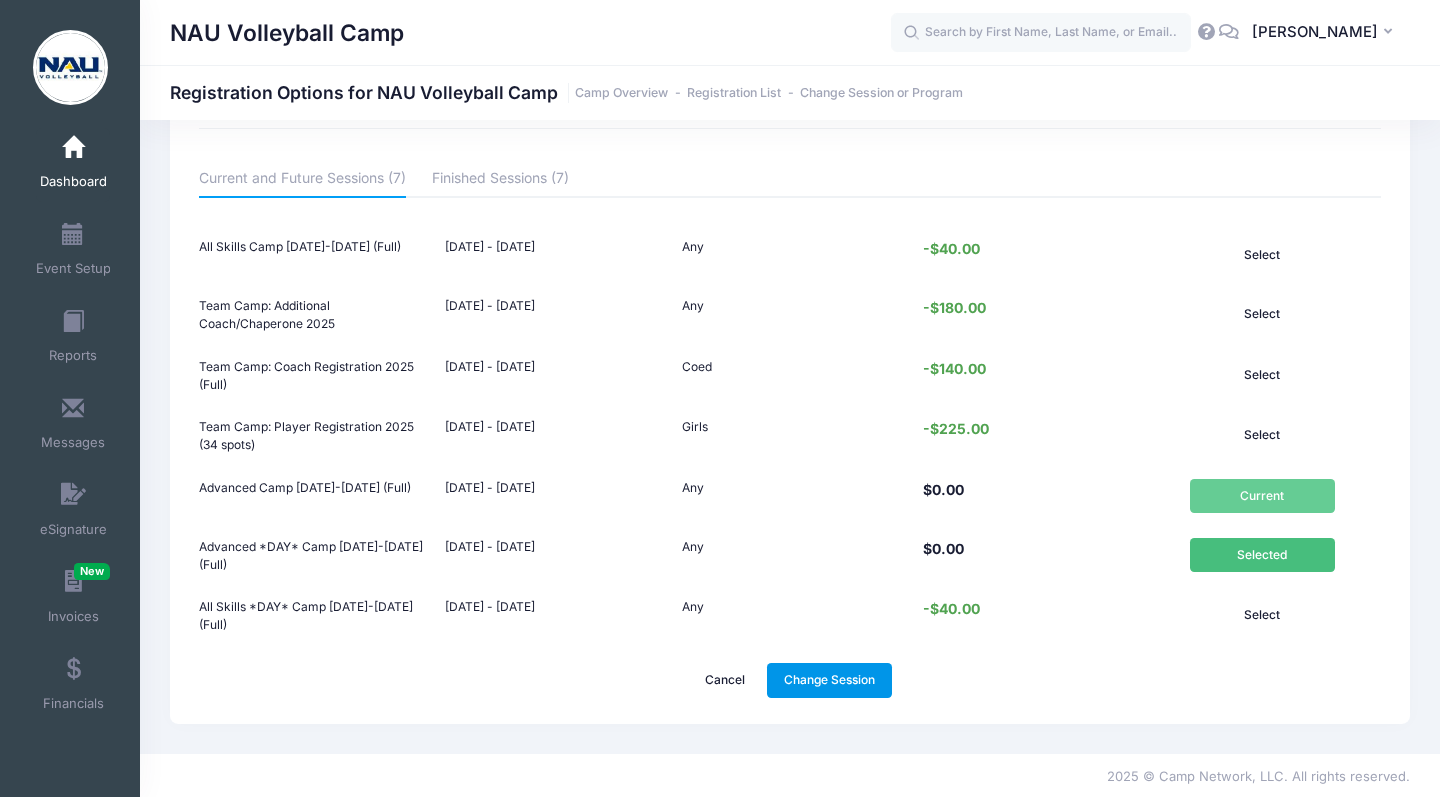 click on "Change Session" at bounding box center [830, 680] 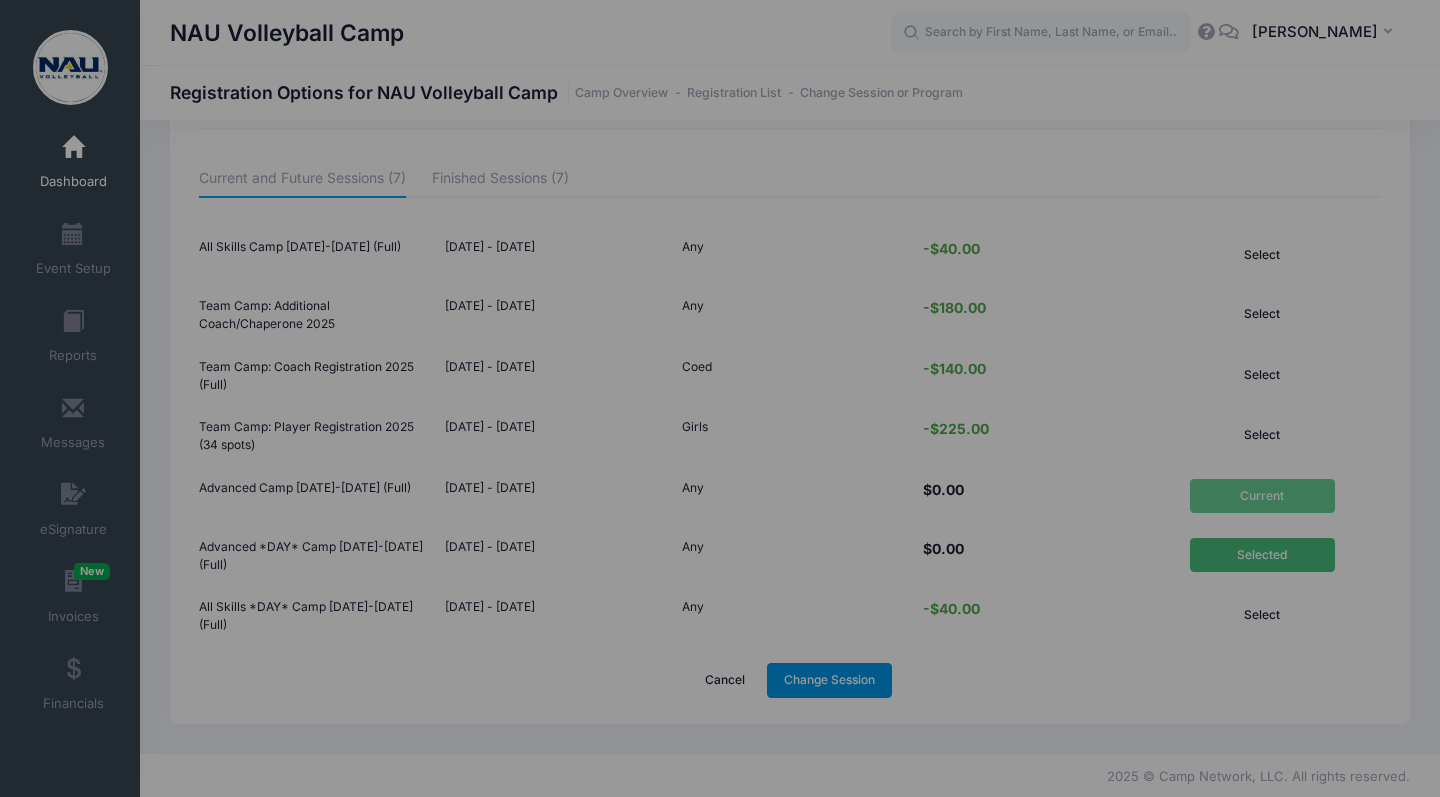 scroll, scrollTop: 0, scrollLeft: 0, axis: both 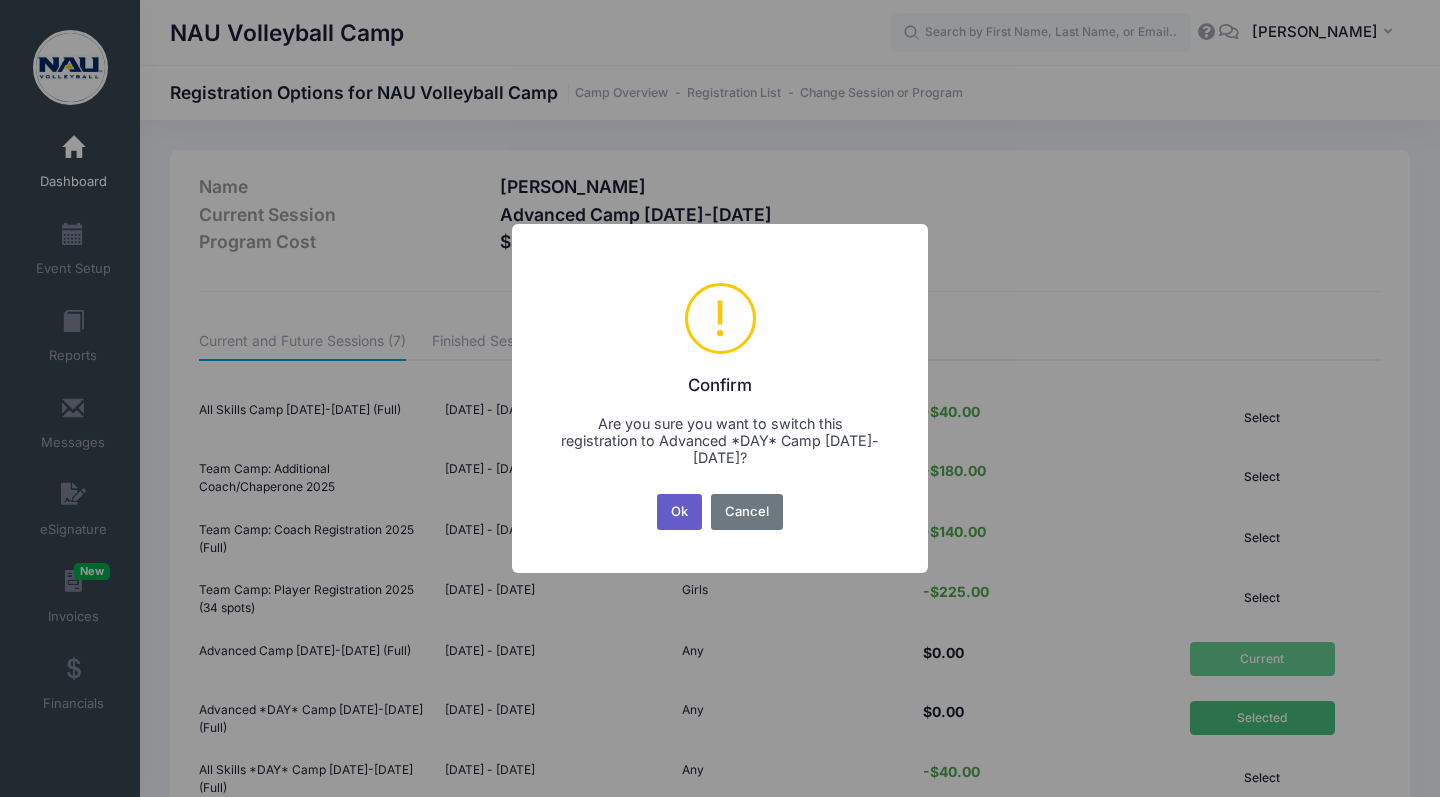 click on "Ok" at bounding box center [680, 512] 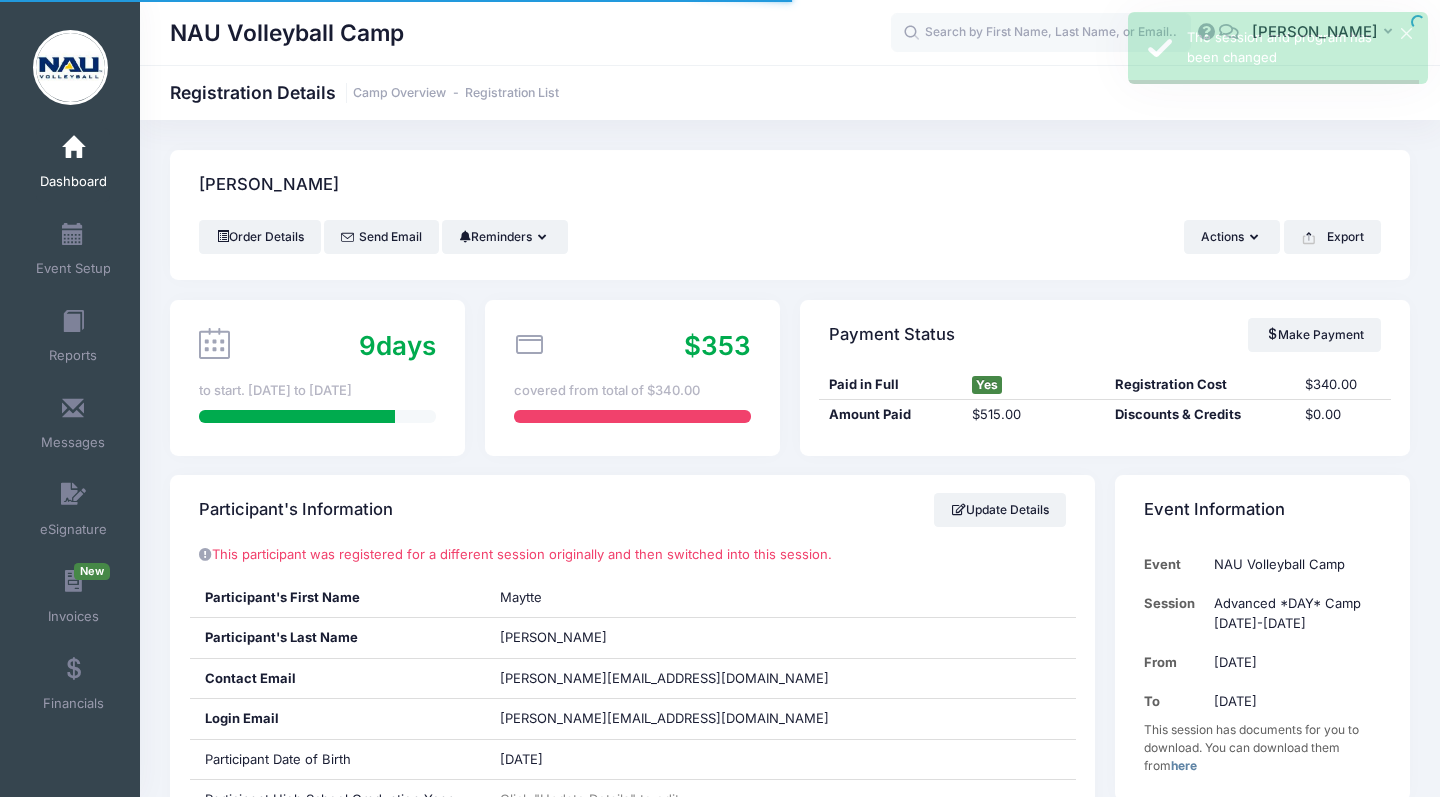 scroll, scrollTop: 0, scrollLeft: 0, axis: both 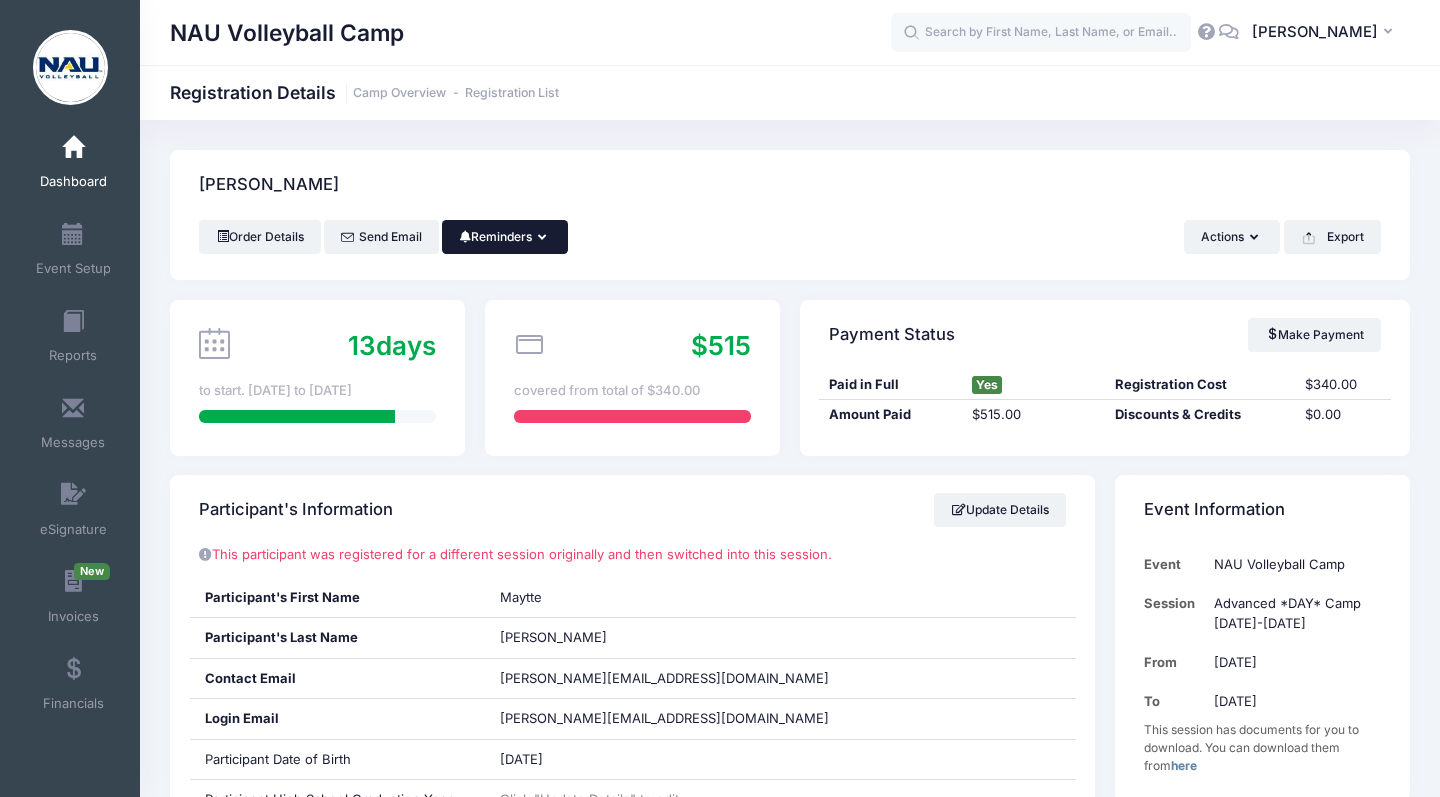 click on "Reminders" at bounding box center [505, 237] 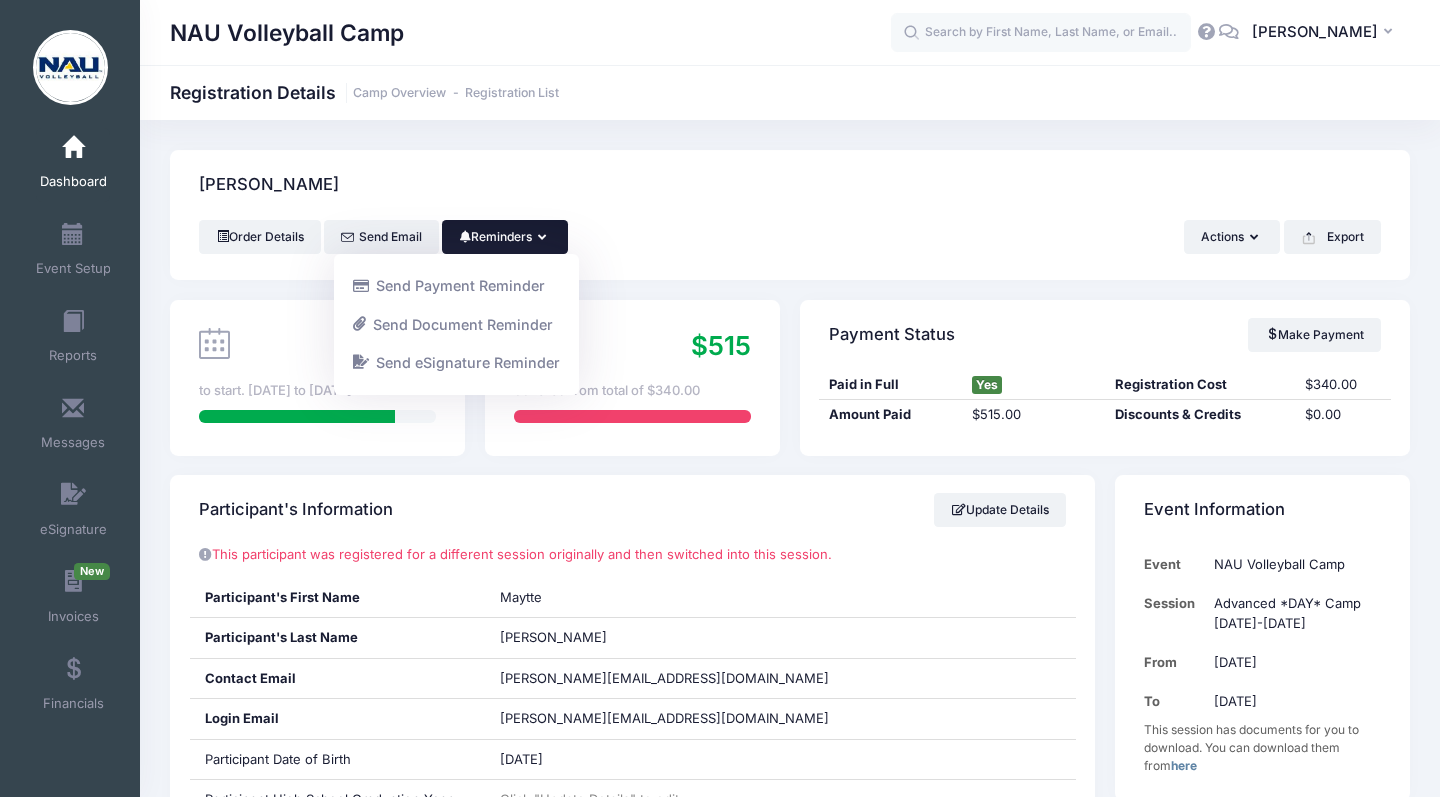 click on "NAU Volleyball Camp
Registration Details
Camp Overview
Registration List" at bounding box center [790, 92] 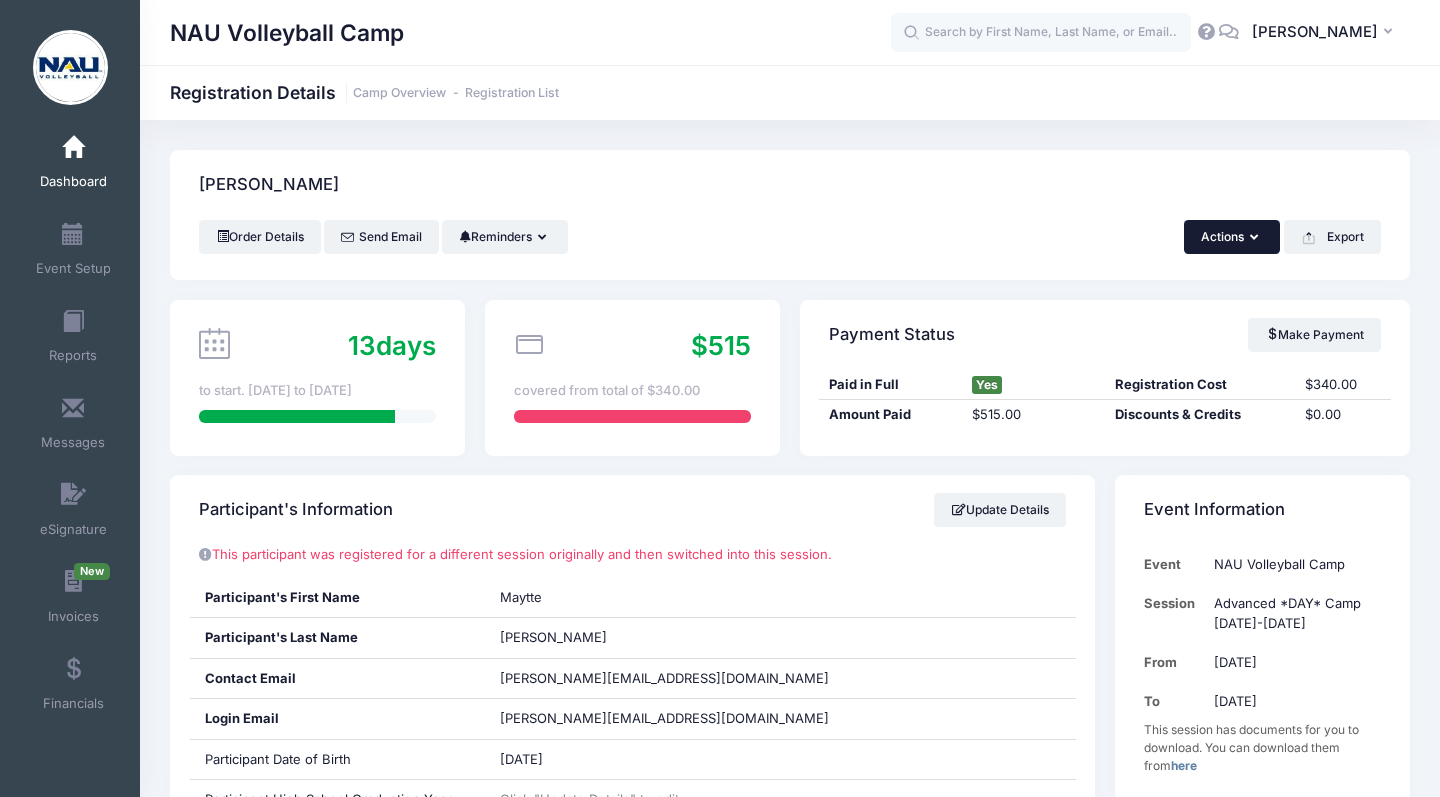 click on "Actions" at bounding box center [1232, 237] 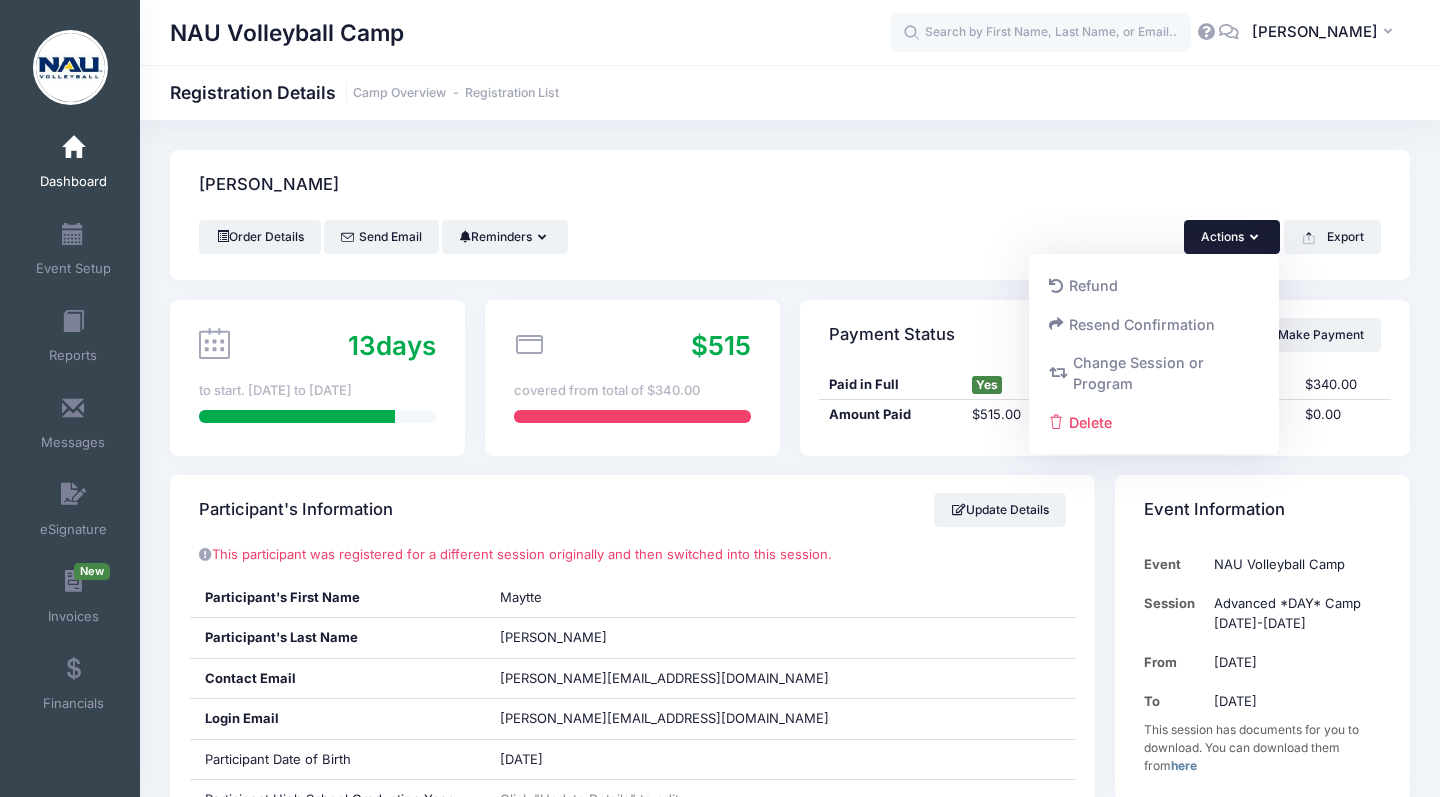 click on "Order Details
Send Email
Reminders      Send Payment Reminder
Send Document Reminder
Send eSignature Reminder
Actions      Refund
Resend Confirmation
Delete" at bounding box center (790, 237) 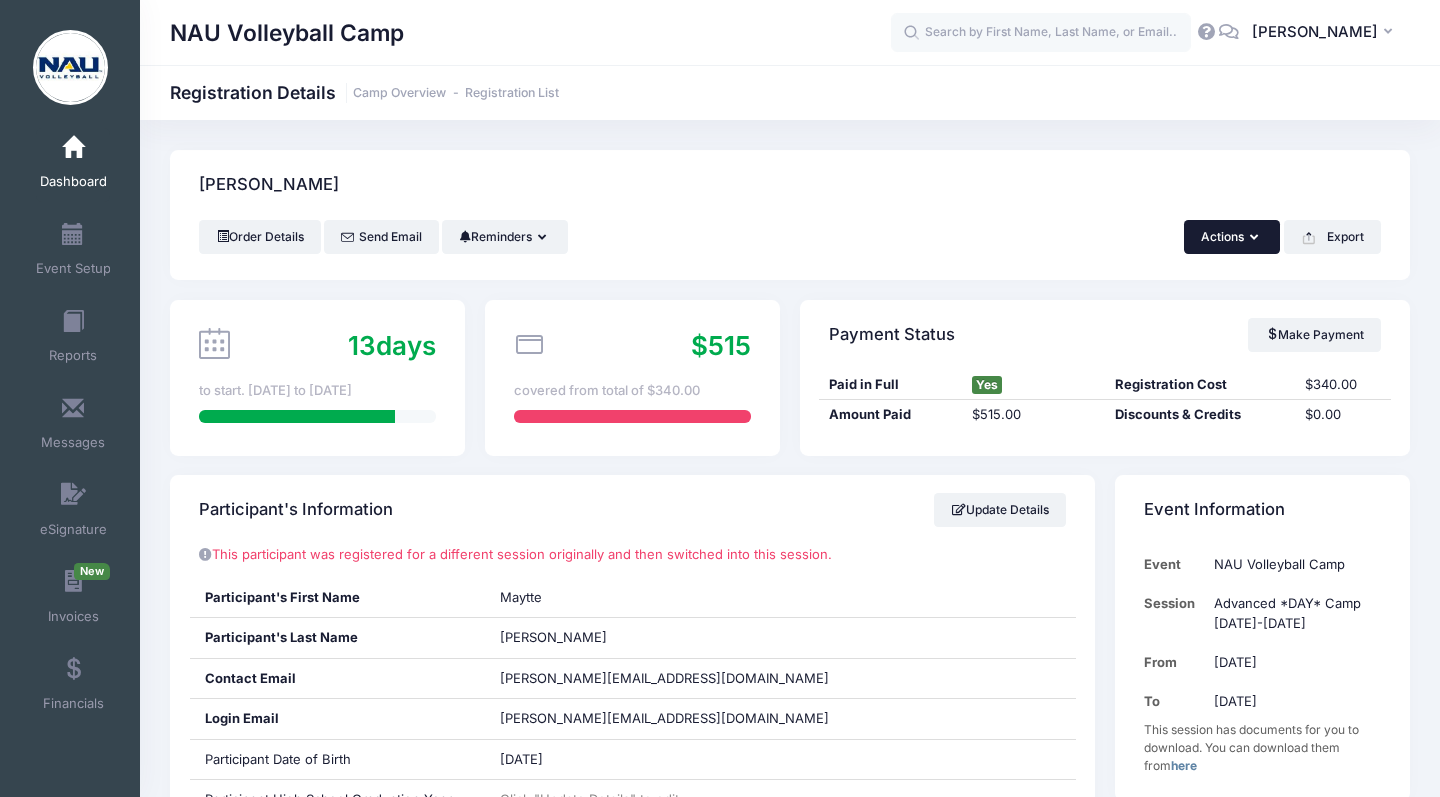 click on "Actions" at bounding box center [1232, 237] 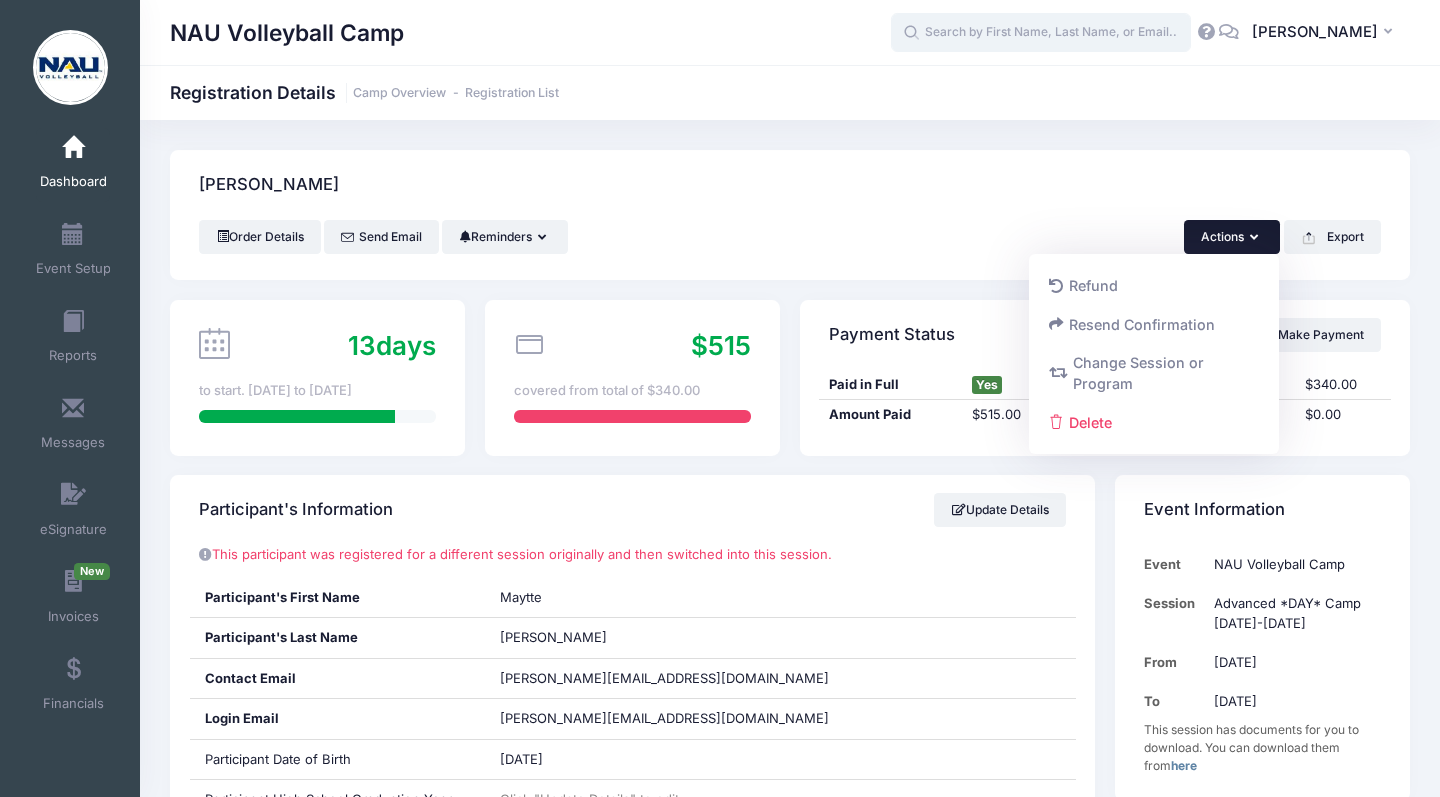 click at bounding box center [1041, 33] 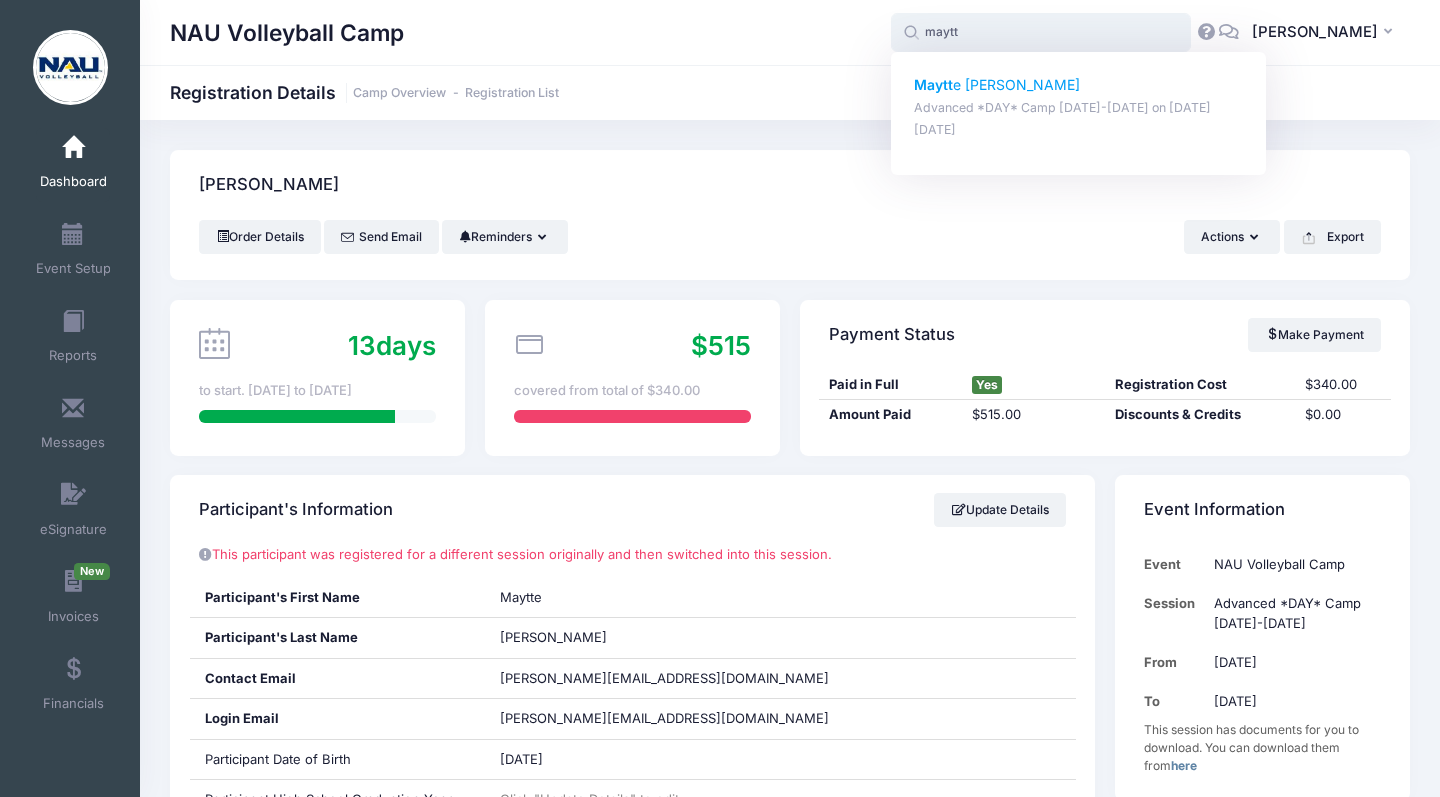 click on "Maytt e Garcia" at bounding box center (1079, 85) 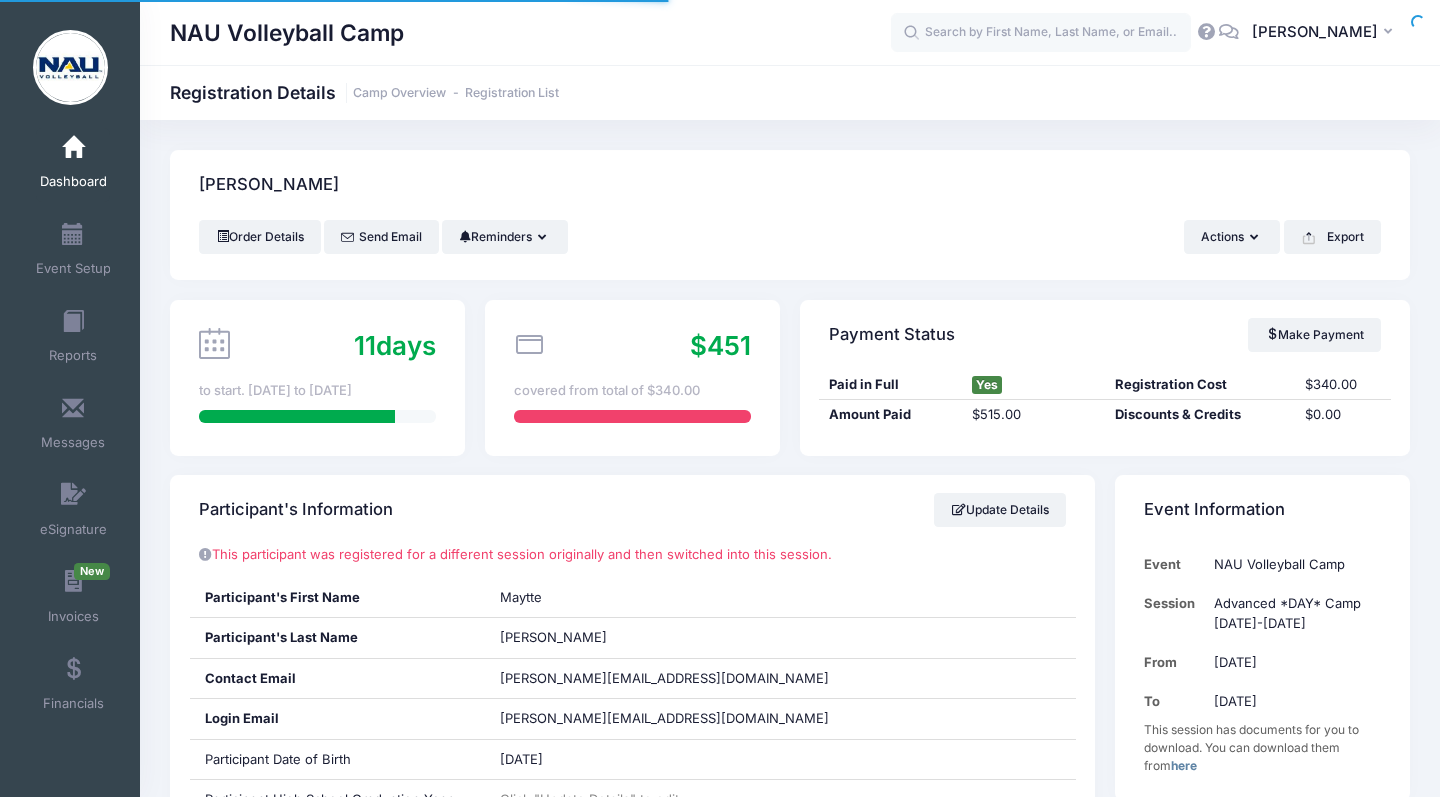 scroll, scrollTop: 189, scrollLeft: 0, axis: vertical 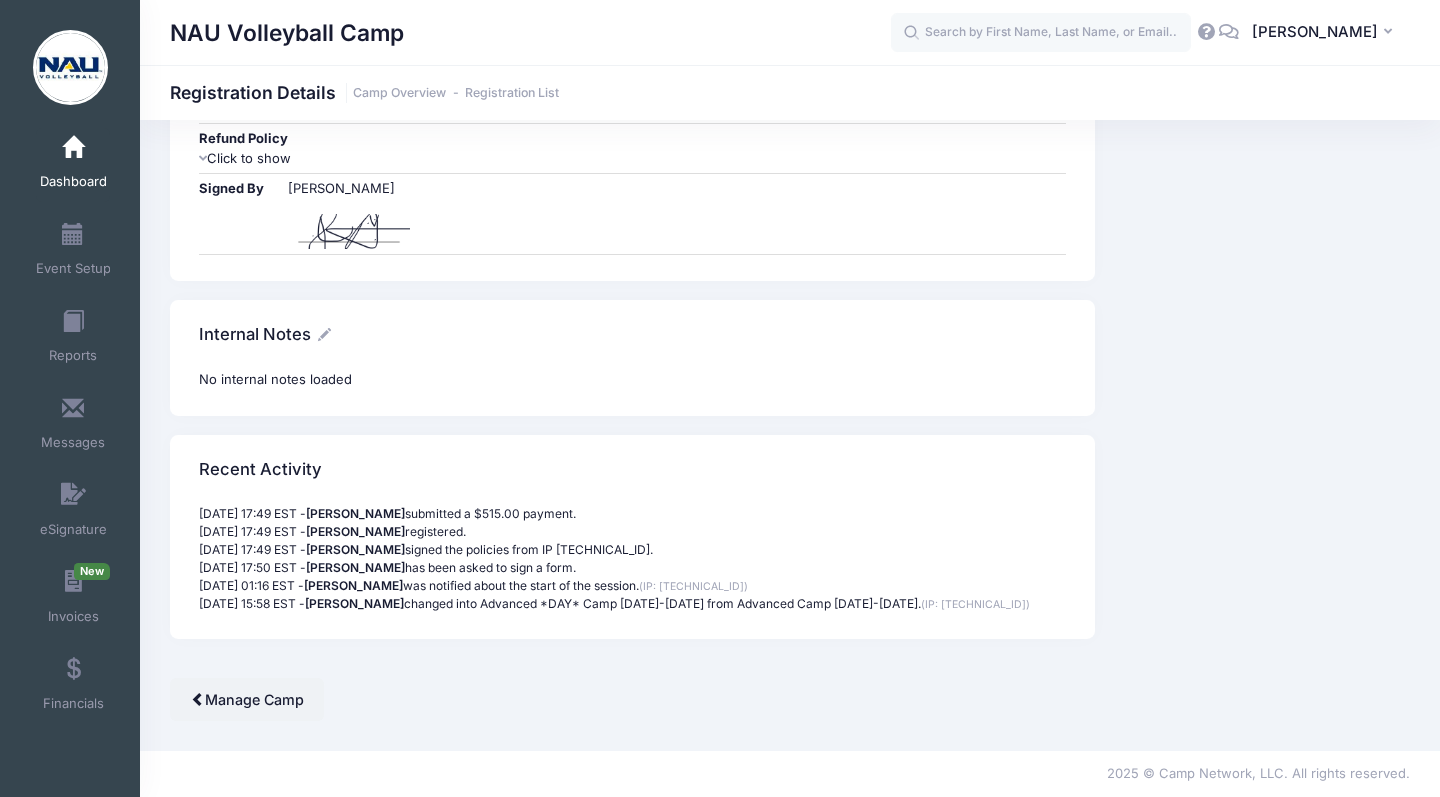 click at bounding box center [324, 334] 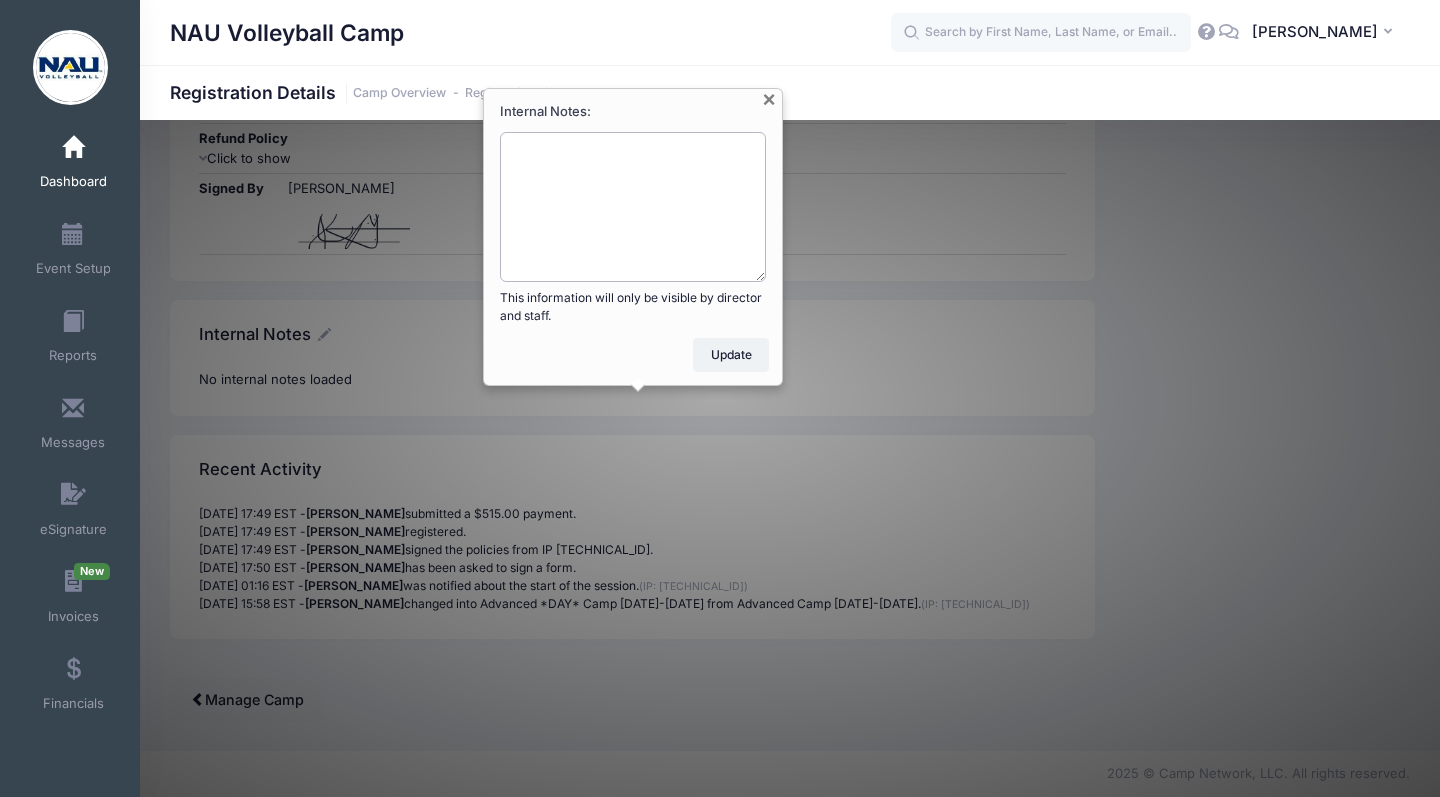 click on "Internal Notes:" at bounding box center [633, 207] 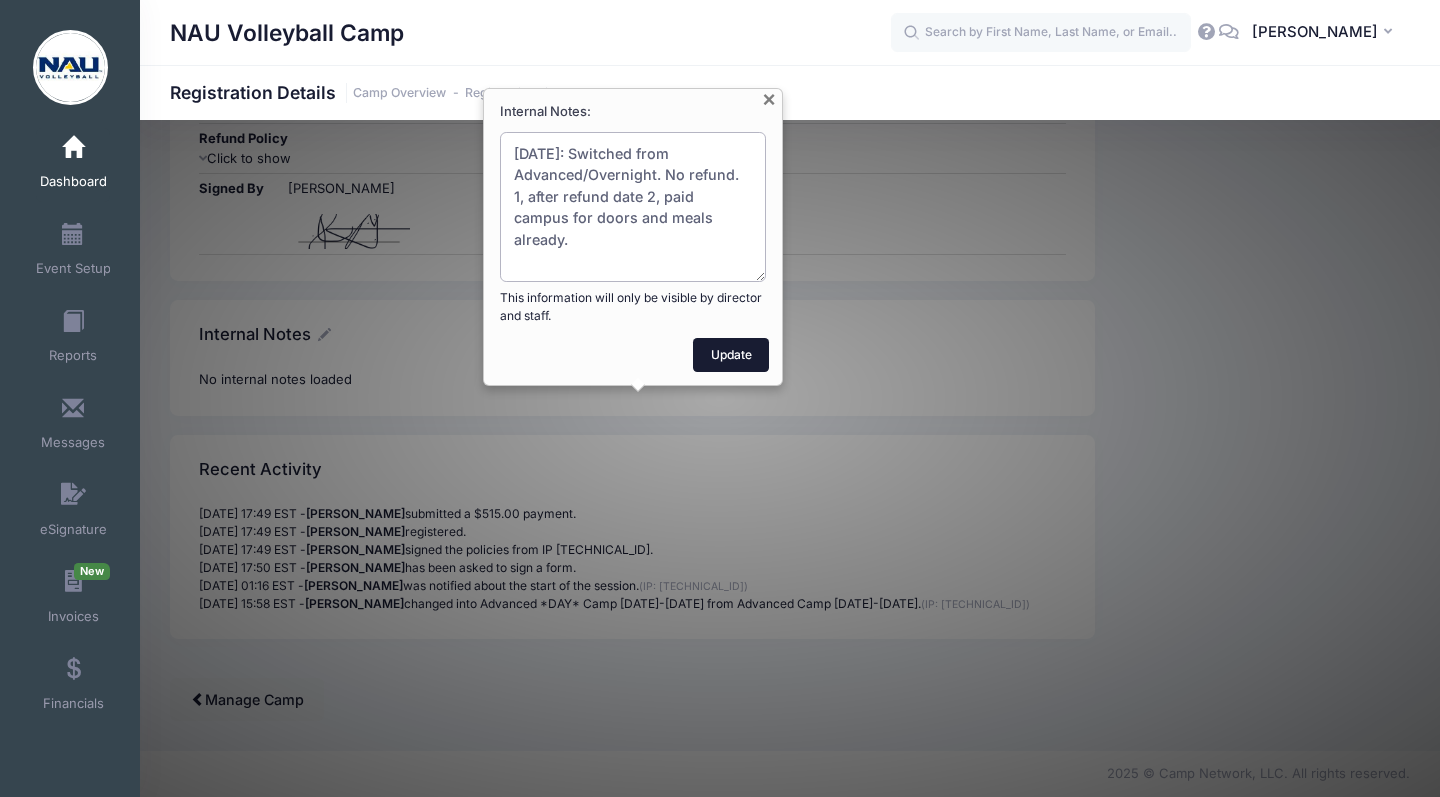 type on "7/11/25: Switched from Advanced/Overnight. No refund. 1, after refund date 2, paid campus for doors and meals already." 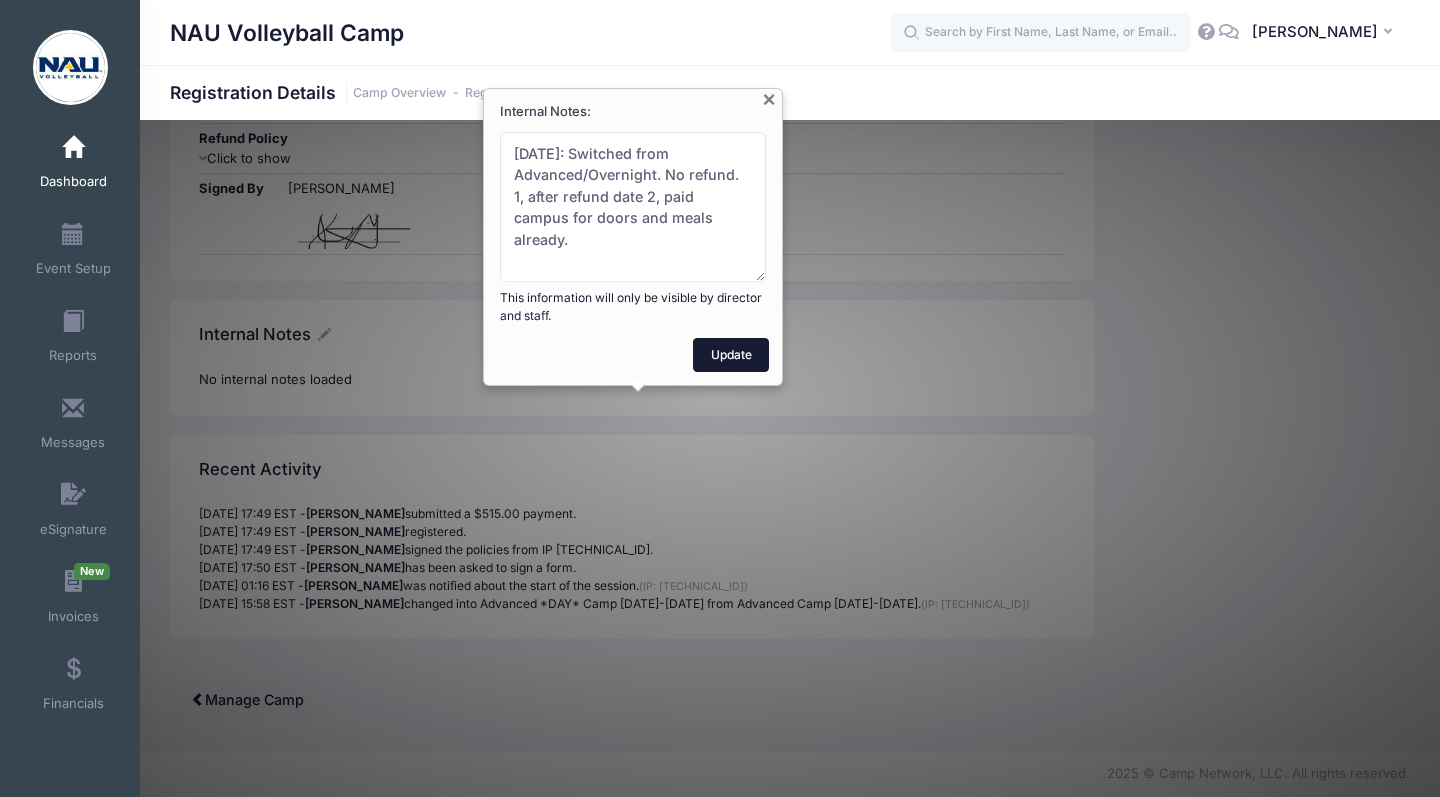 click on "Update" at bounding box center [731, 355] 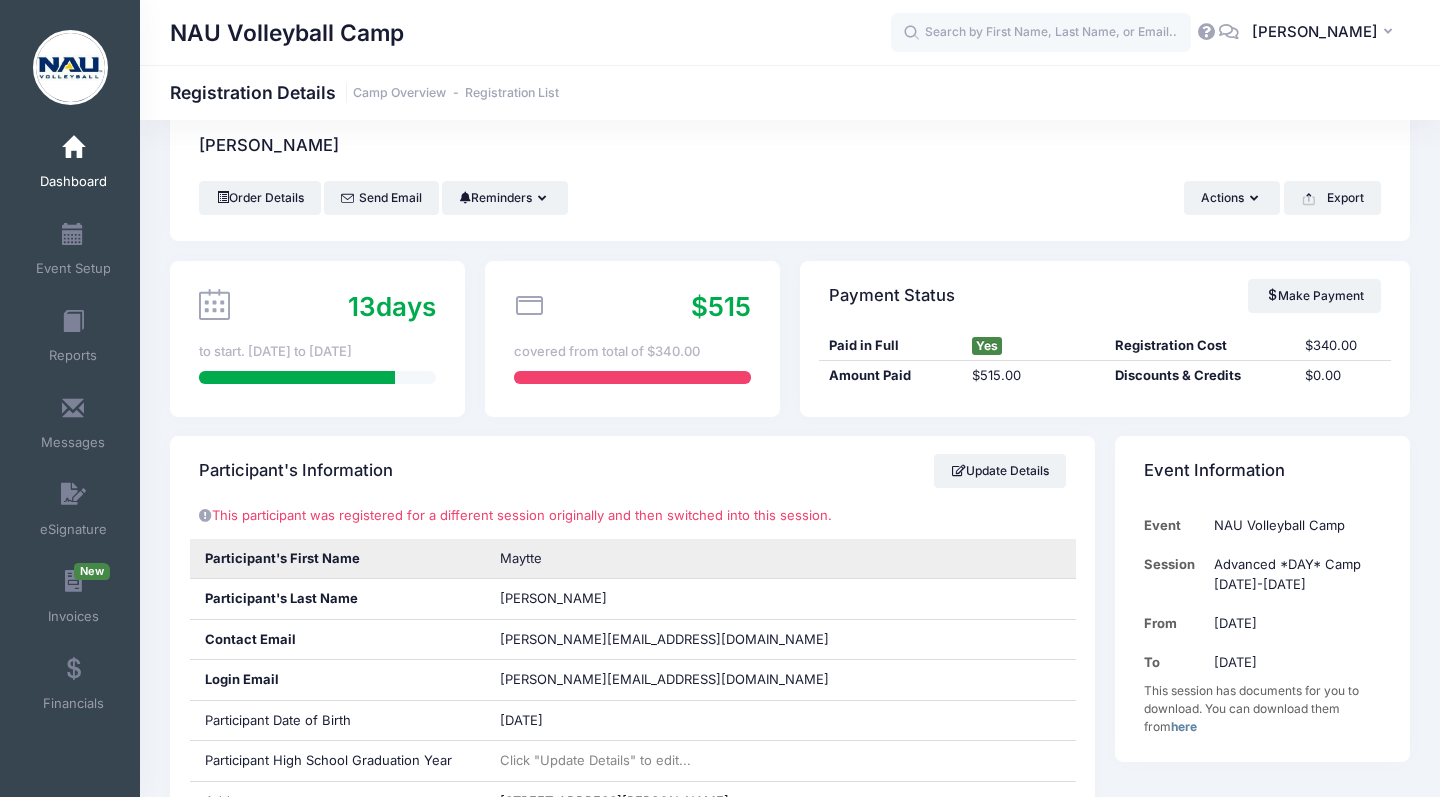 scroll, scrollTop: 47, scrollLeft: 0, axis: vertical 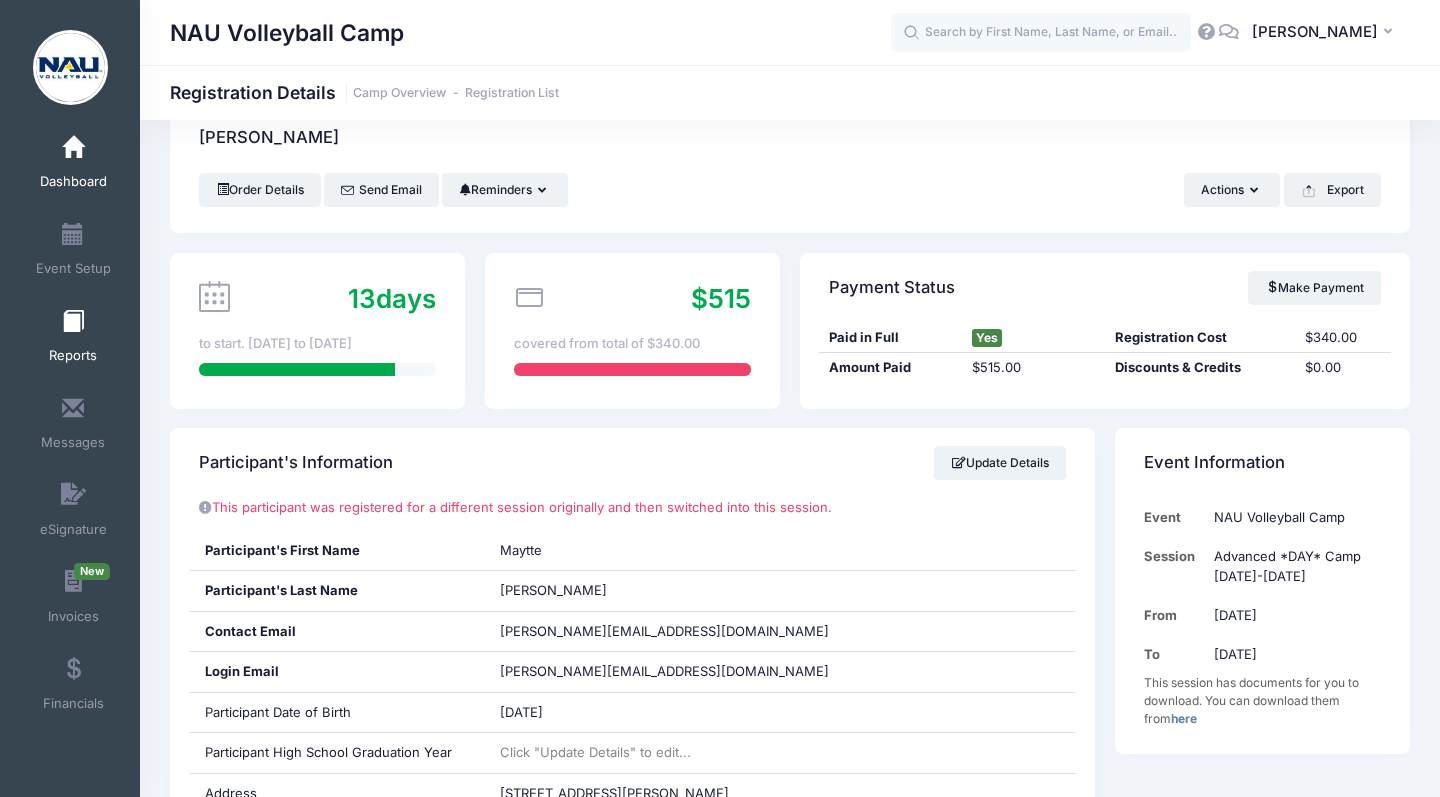 click on "Reports" at bounding box center [73, 356] 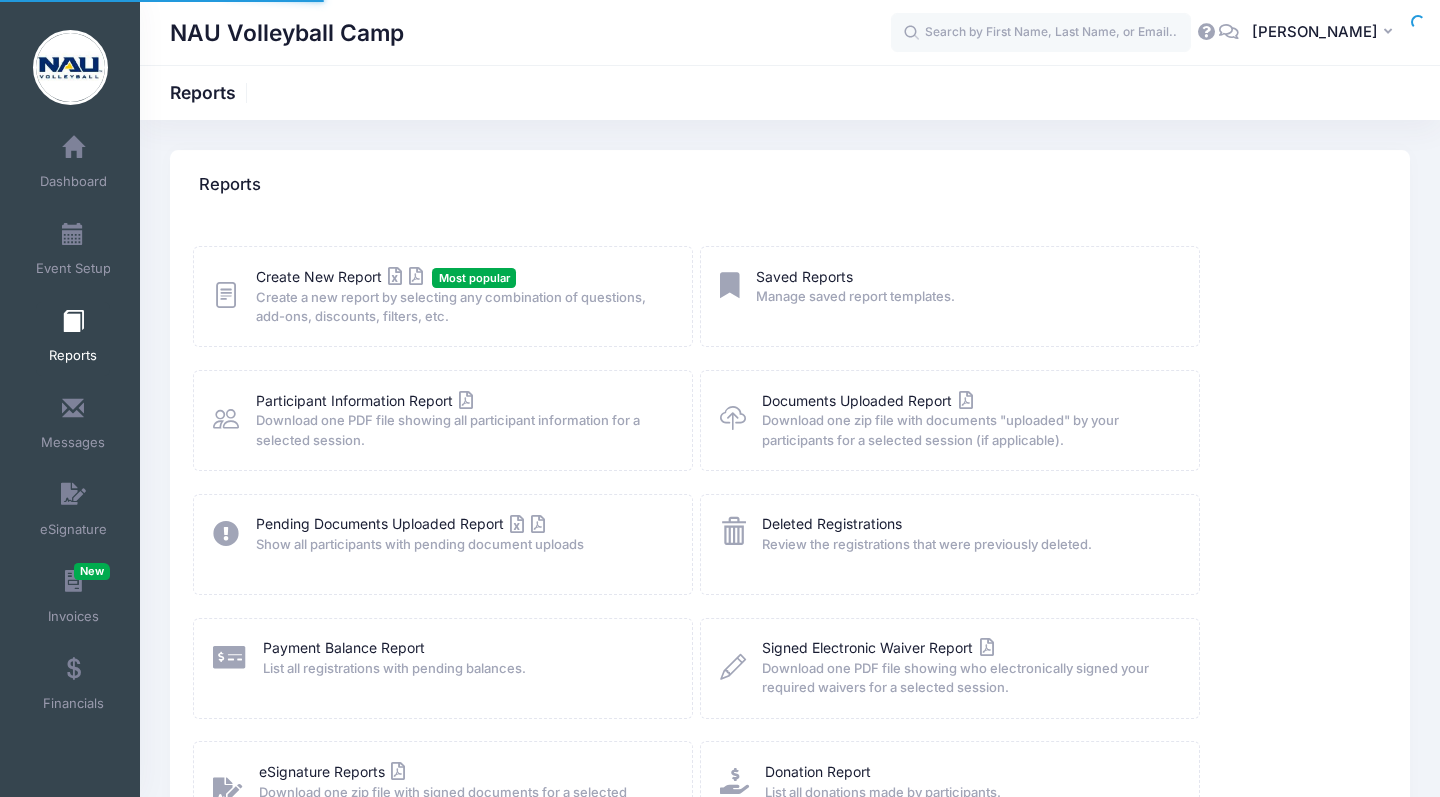 scroll, scrollTop: 0, scrollLeft: 0, axis: both 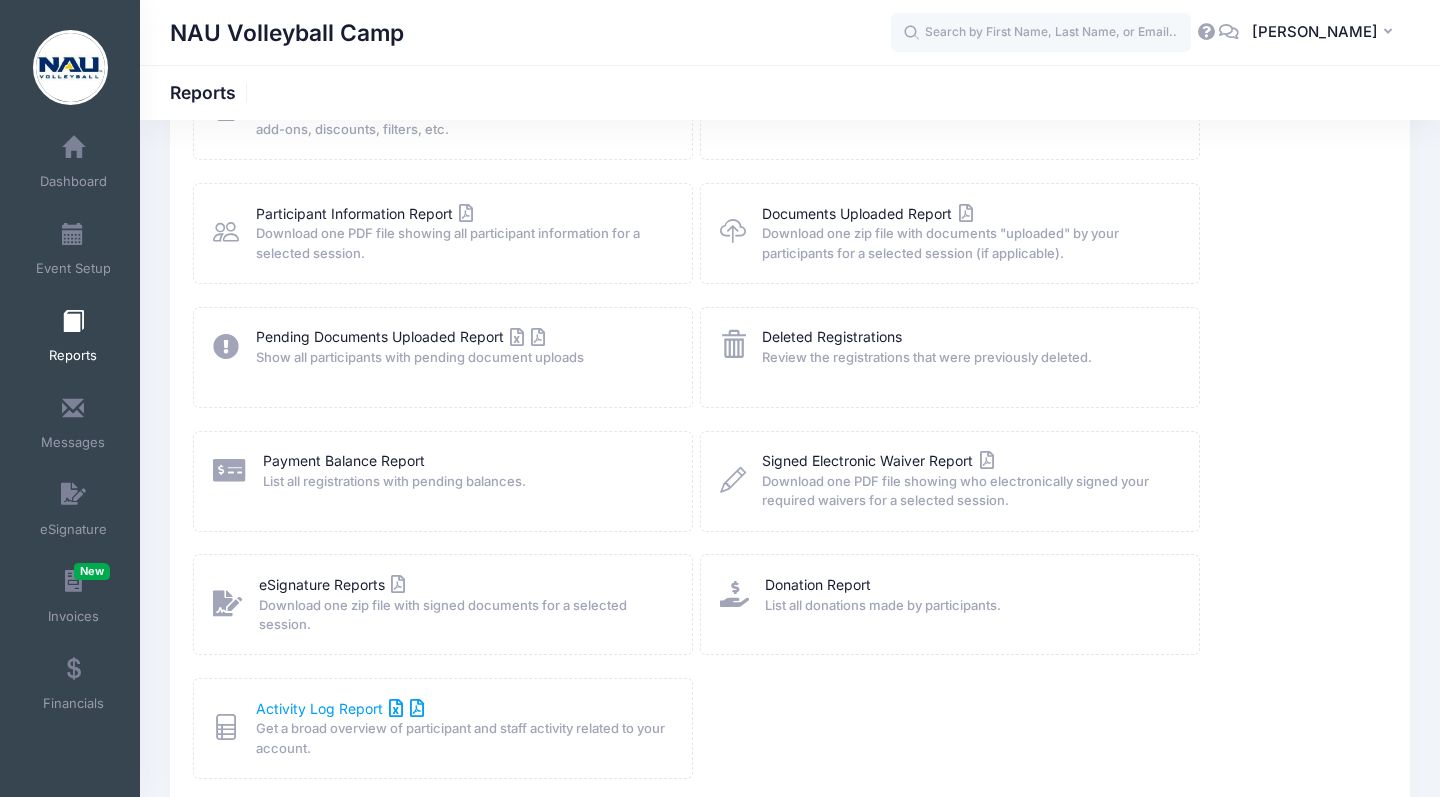 click on "Activity Log Report" at bounding box center (340, 708) 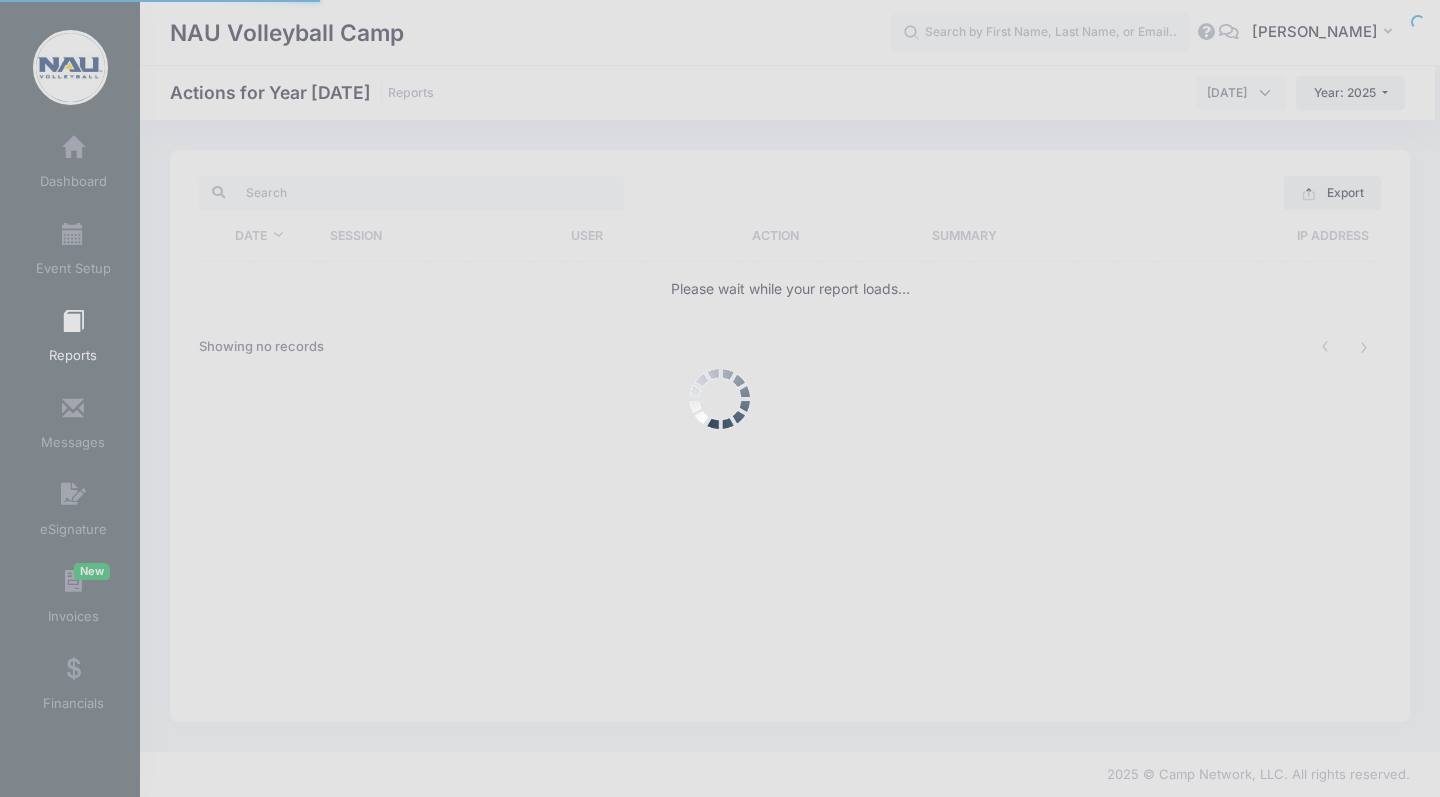 scroll, scrollTop: 0, scrollLeft: 0, axis: both 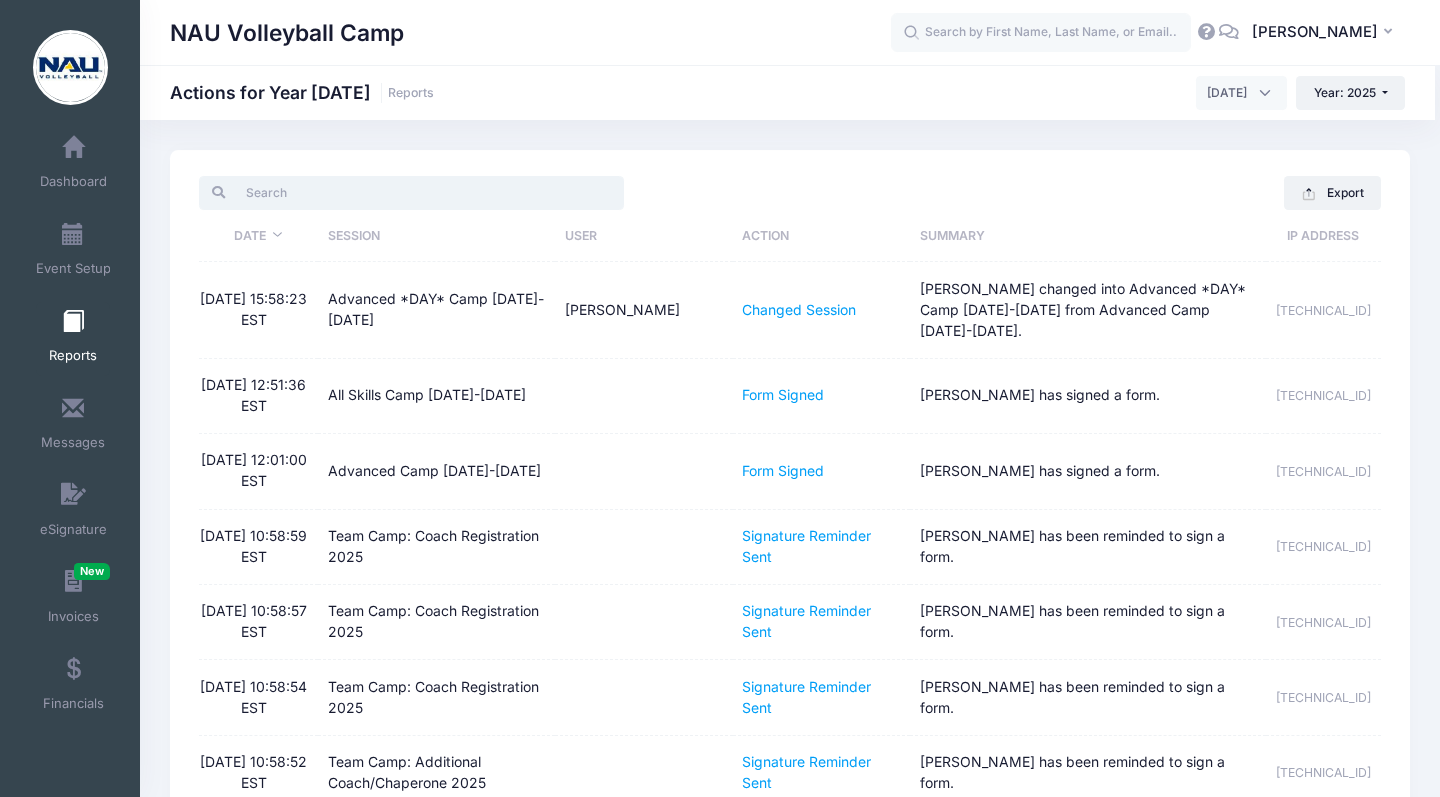 click at bounding box center (411, 193) 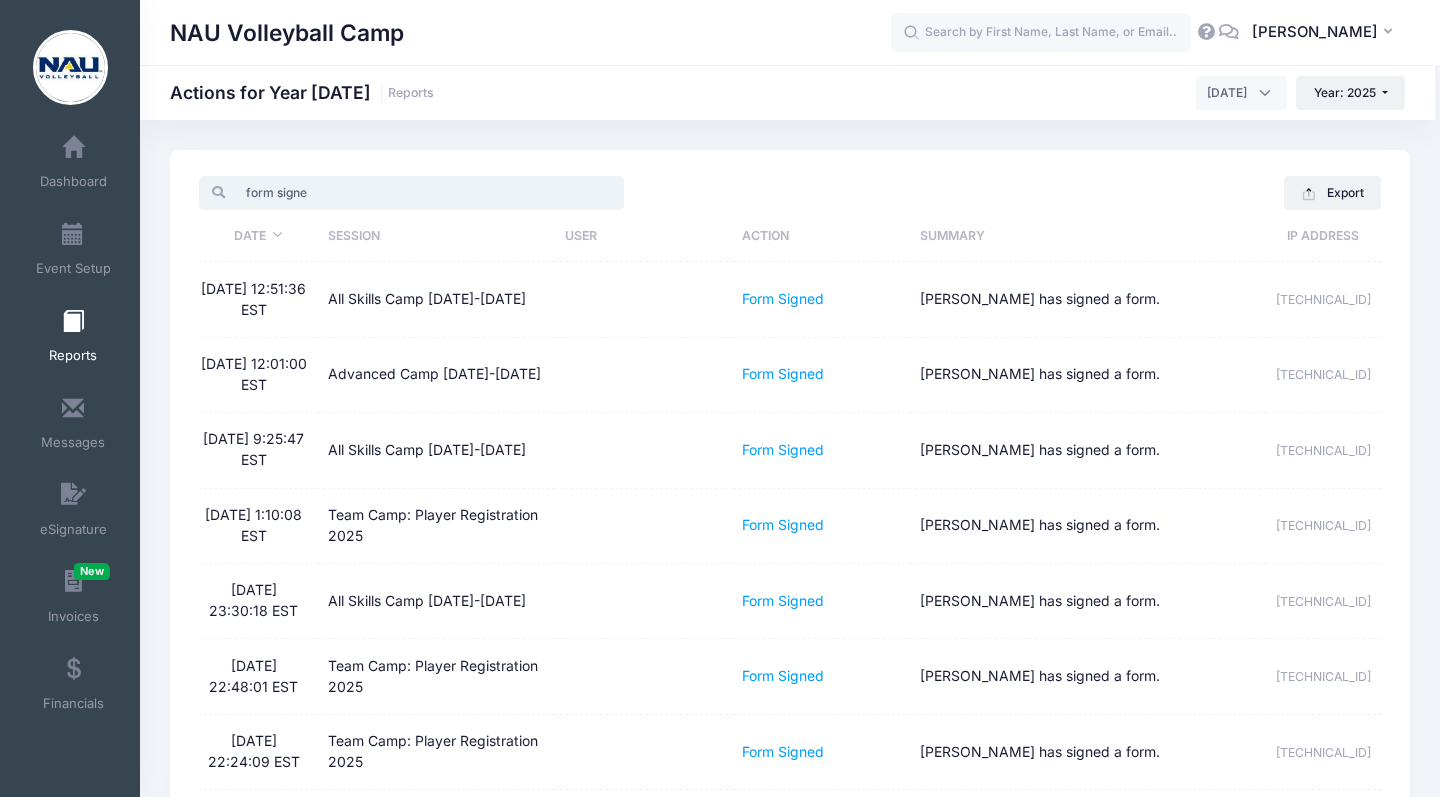 type on "form signed" 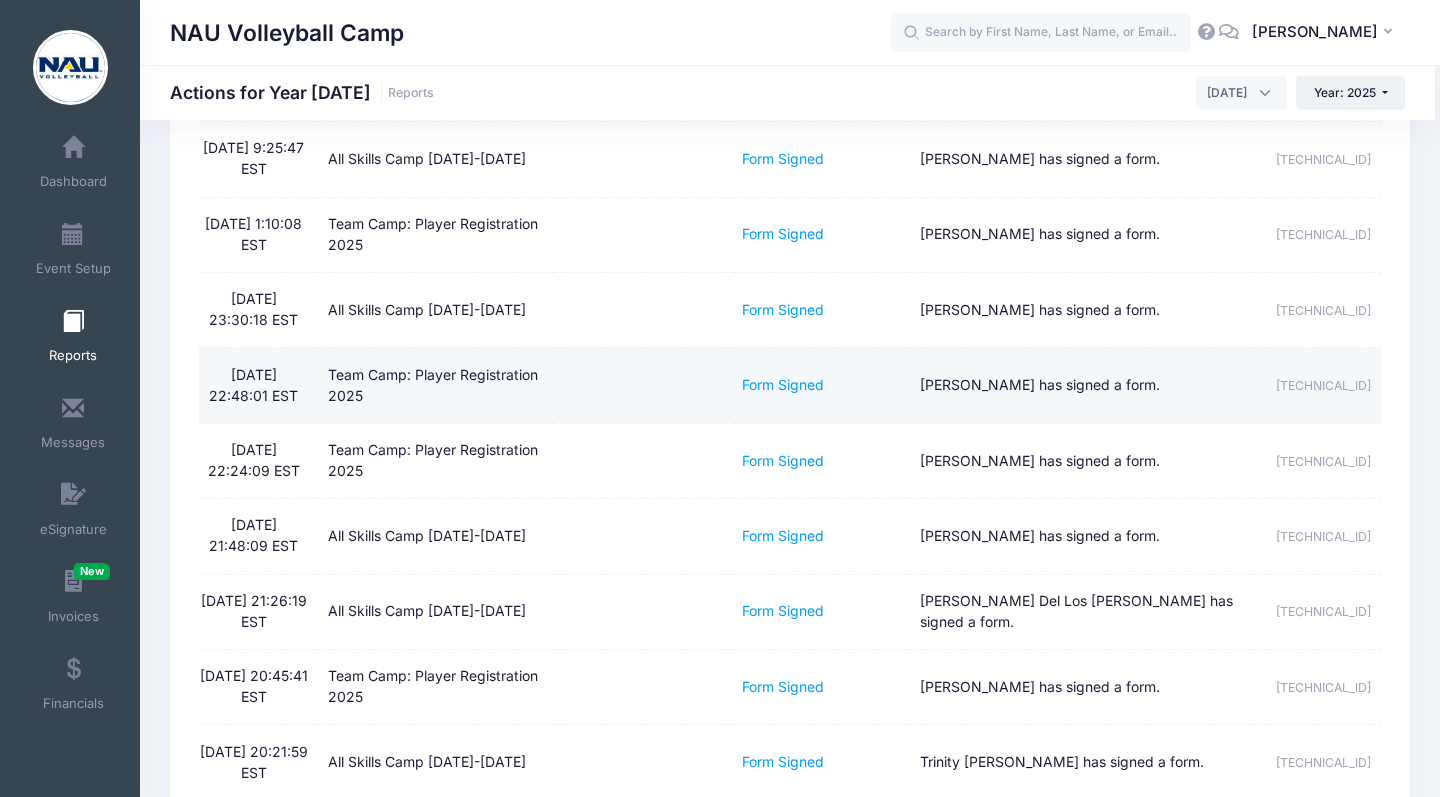 scroll, scrollTop: 311, scrollLeft: 0, axis: vertical 